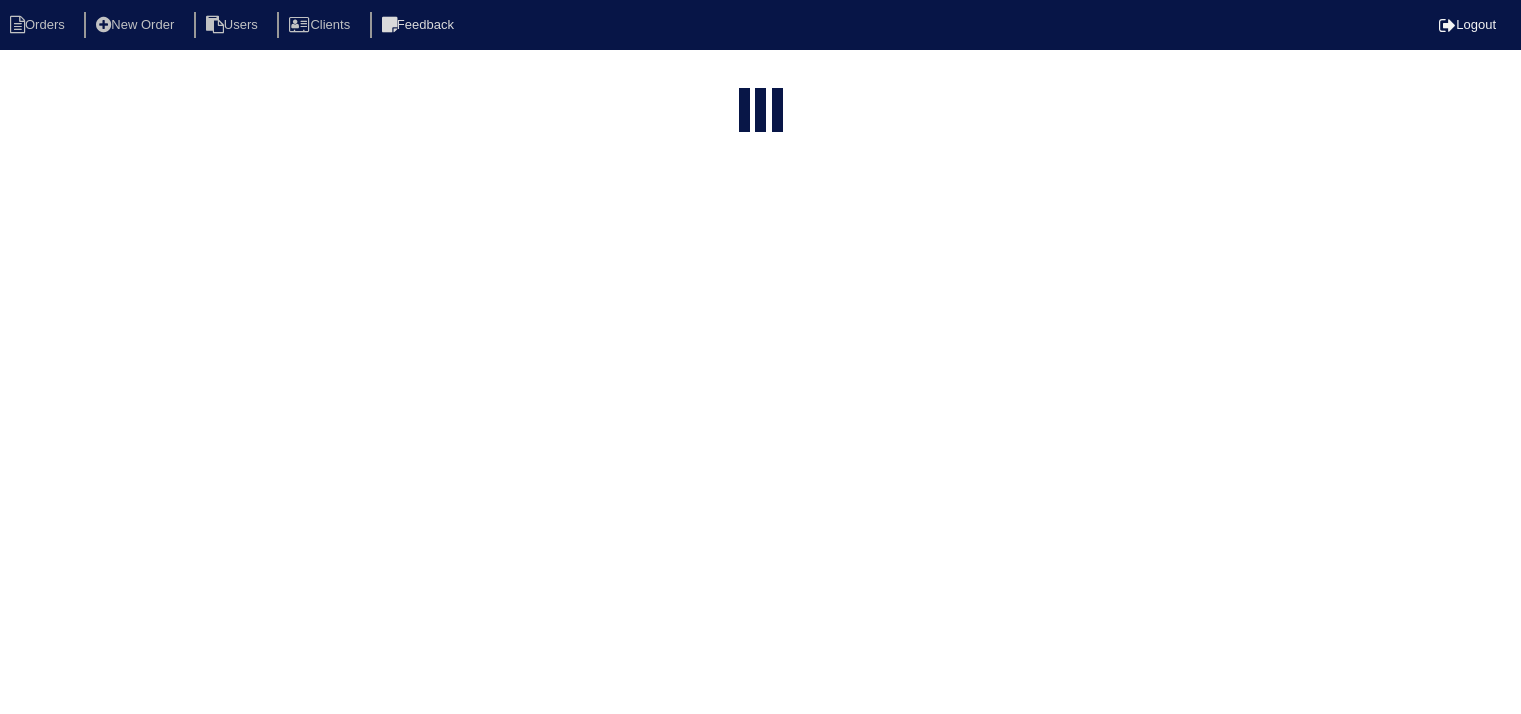 select on "15" 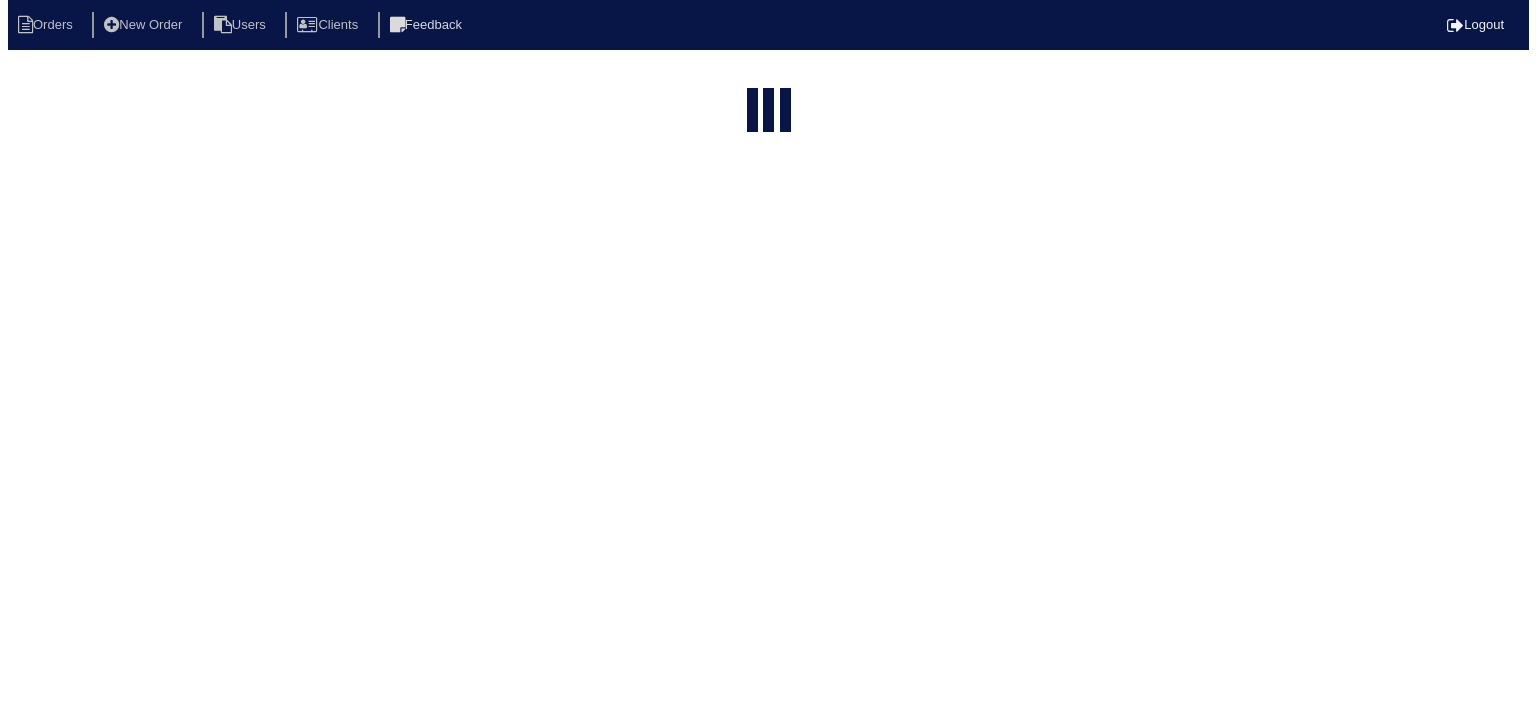 scroll, scrollTop: 0, scrollLeft: 0, axis: both 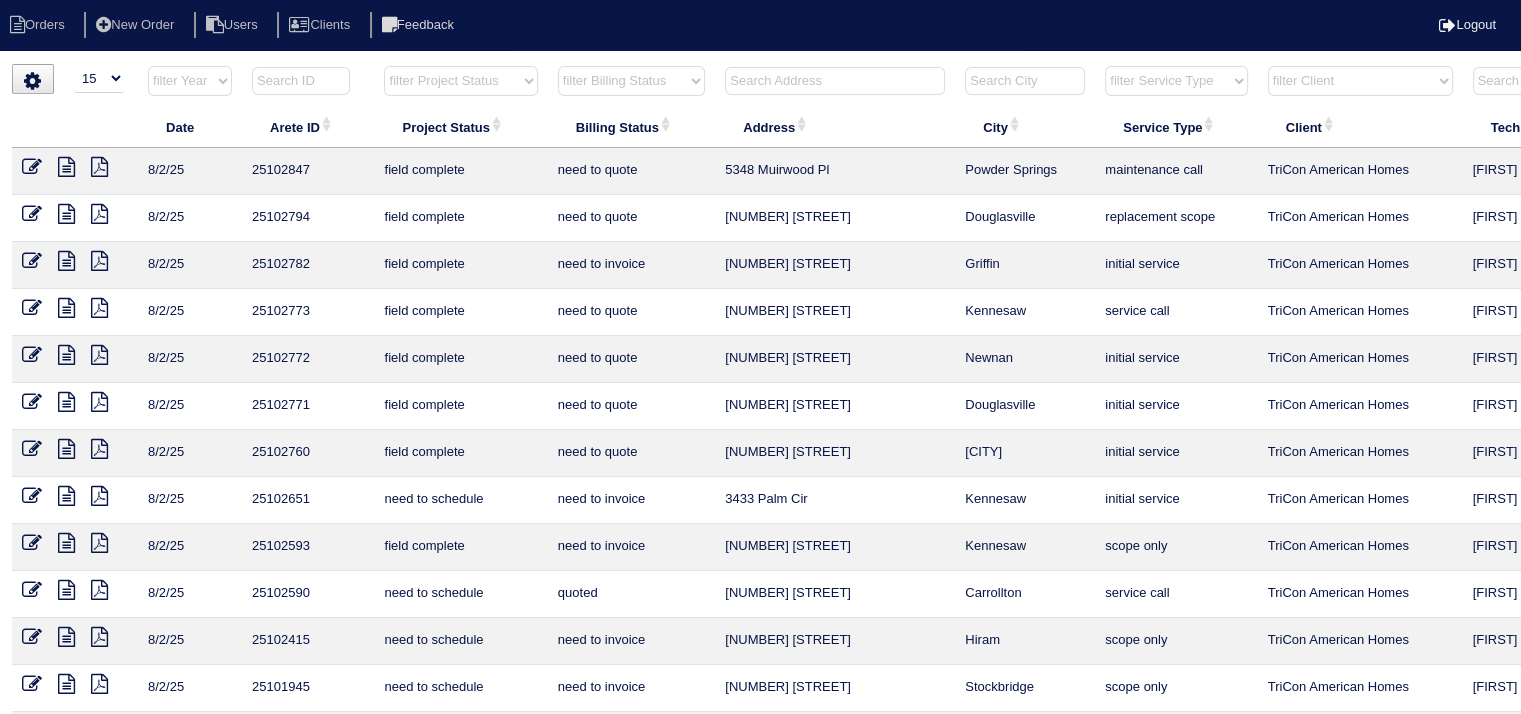 click at bounding box center [835, 81] 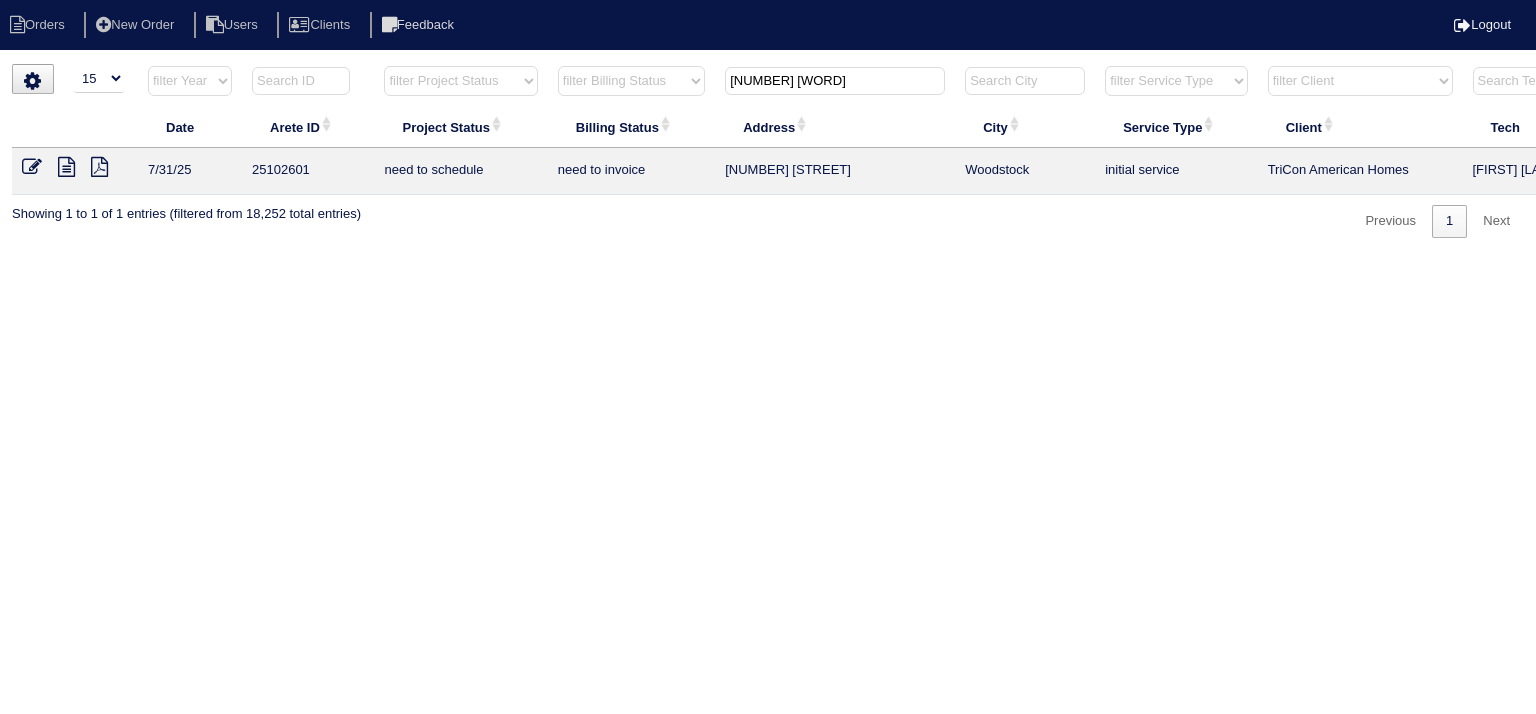 type on "[NUMBER] [WORD]" 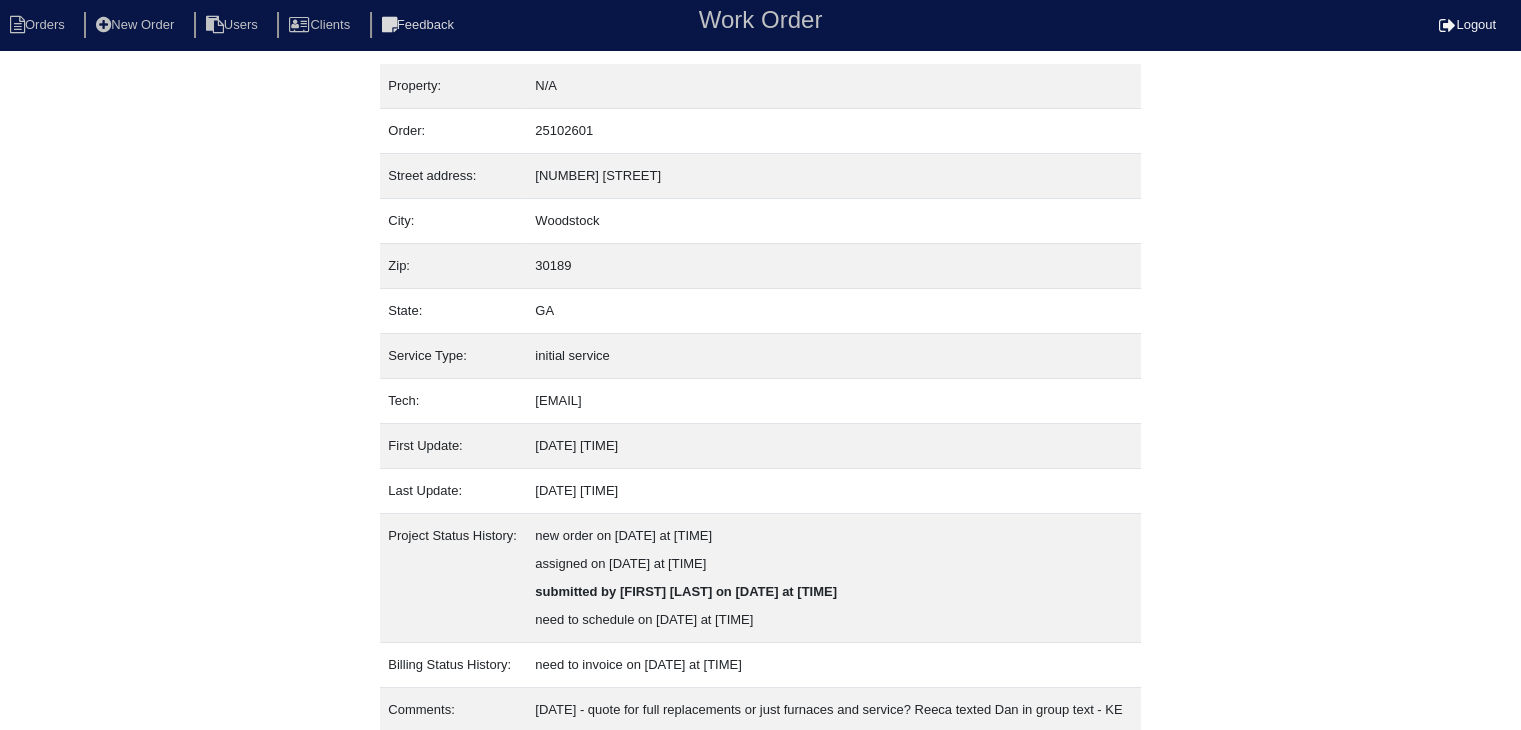 scroll, scrollTop: 292, scrollLeft: 0, axis: vertical 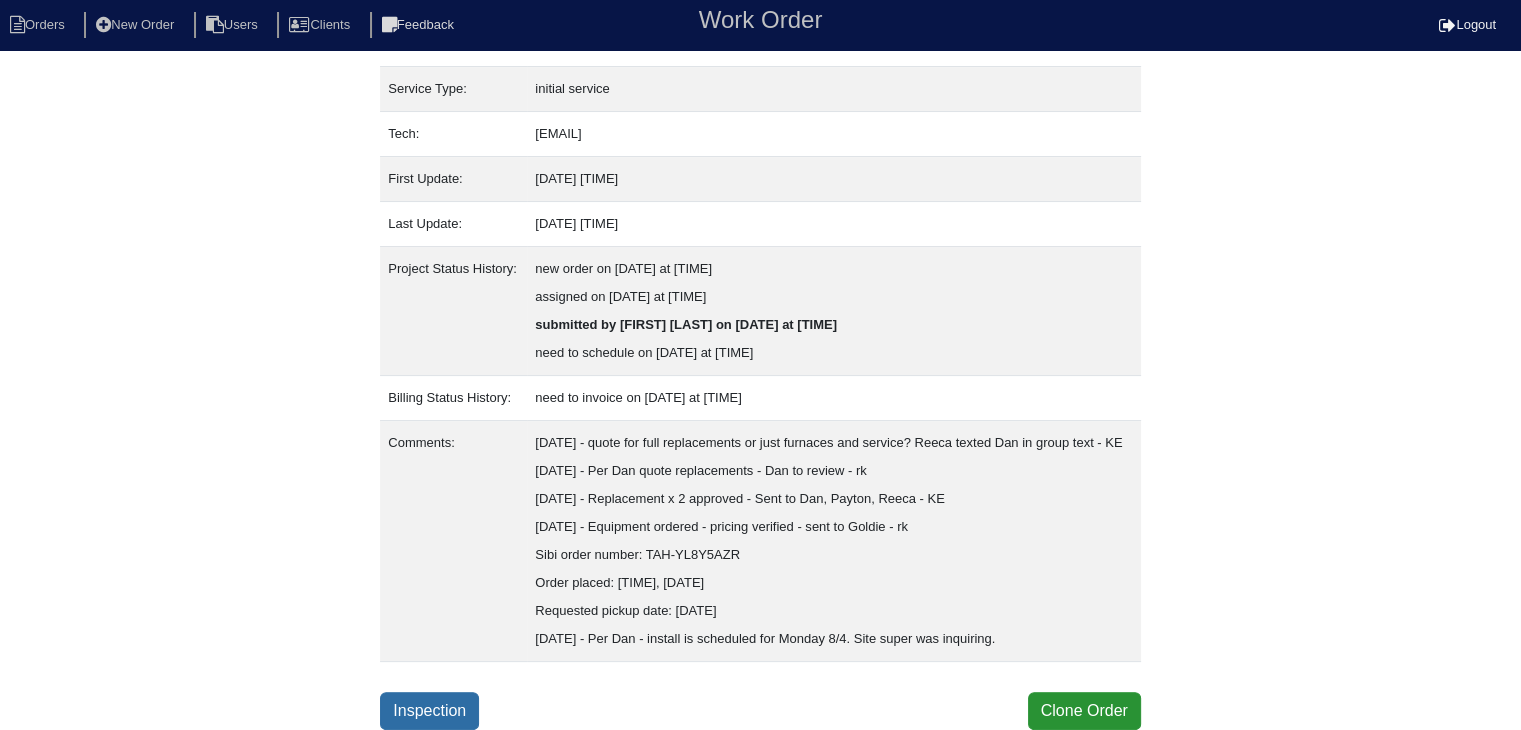 click on "Inspection" at bounding box center (429, 711) 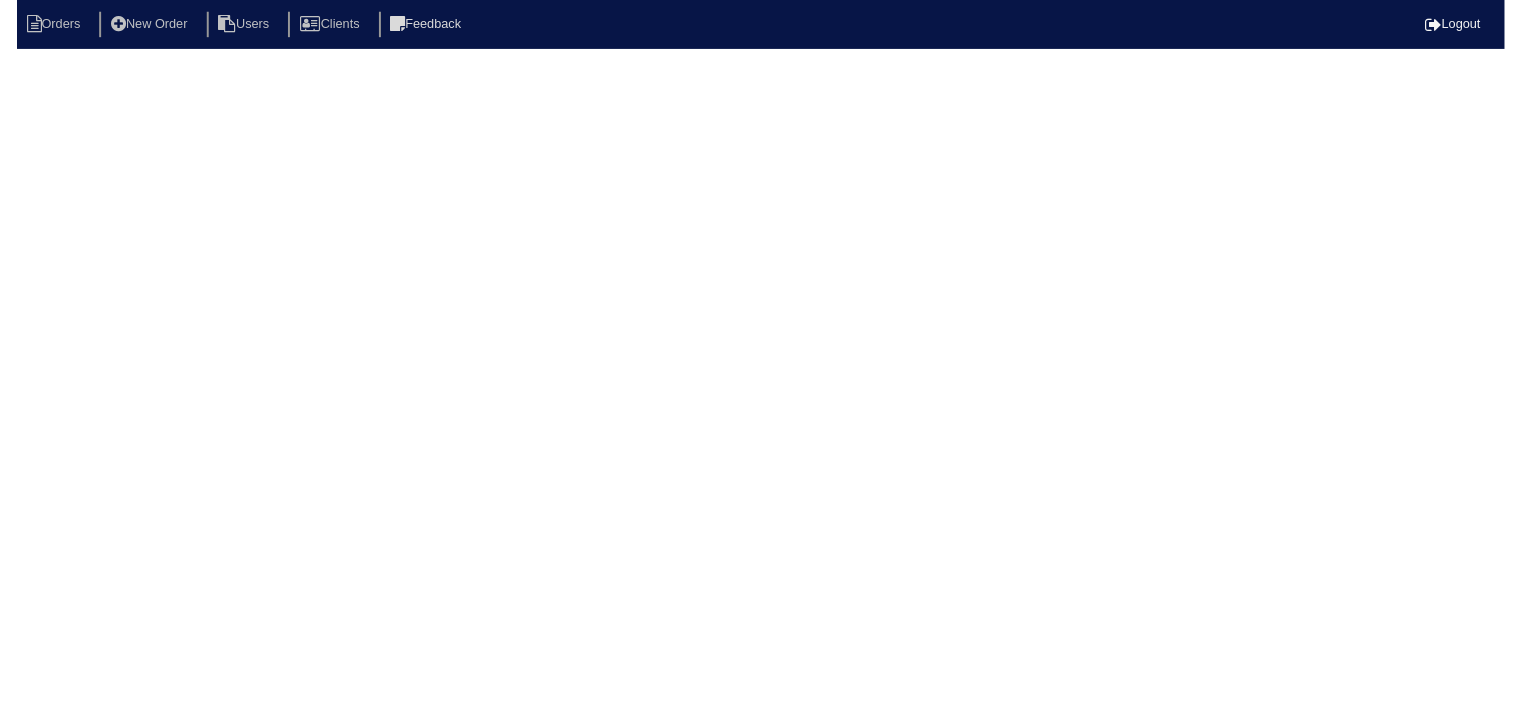 scroll, scrollTop: 0, scrollLeft: 0, axis: both 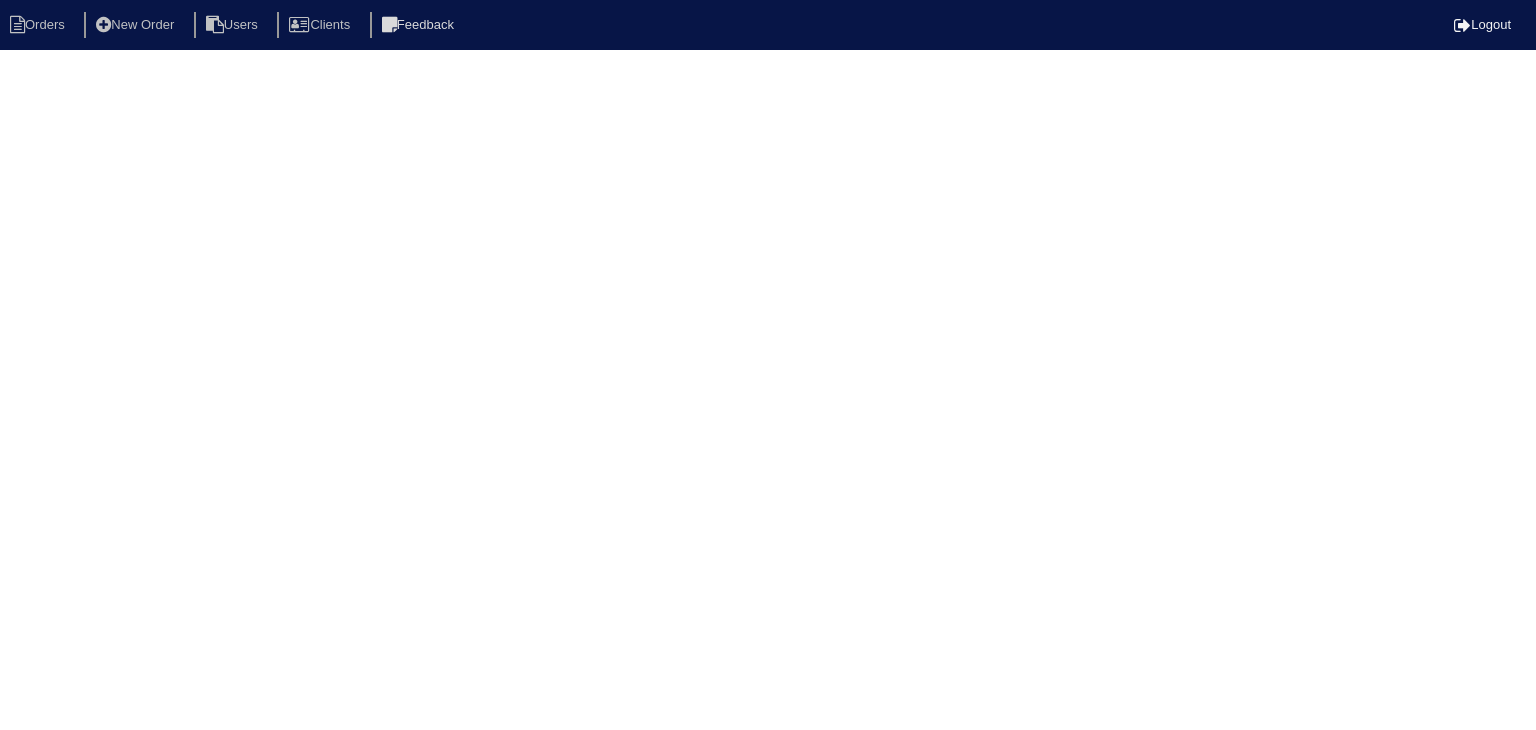 select on "0" 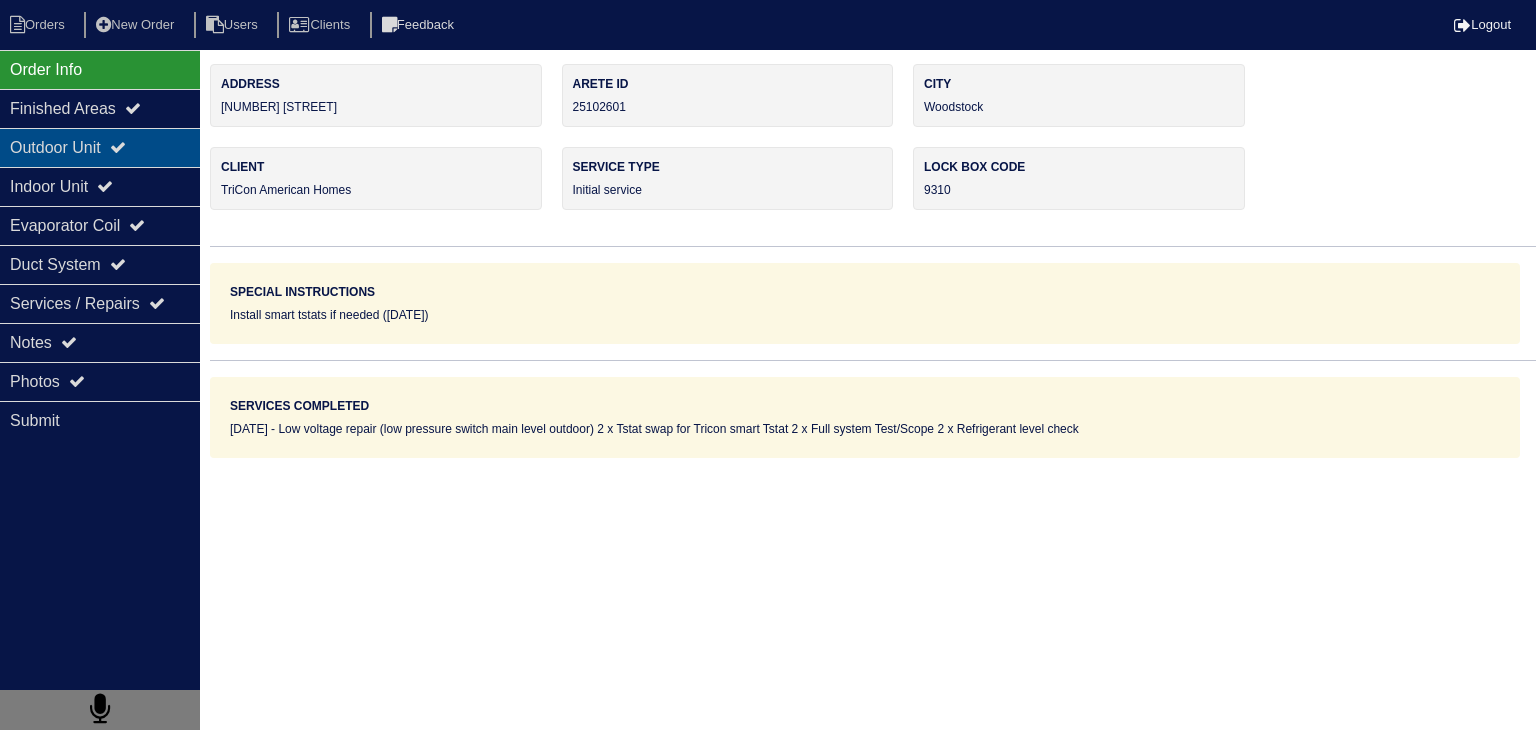 click on "Outdoor Unit" at bounding box center [100, 147] 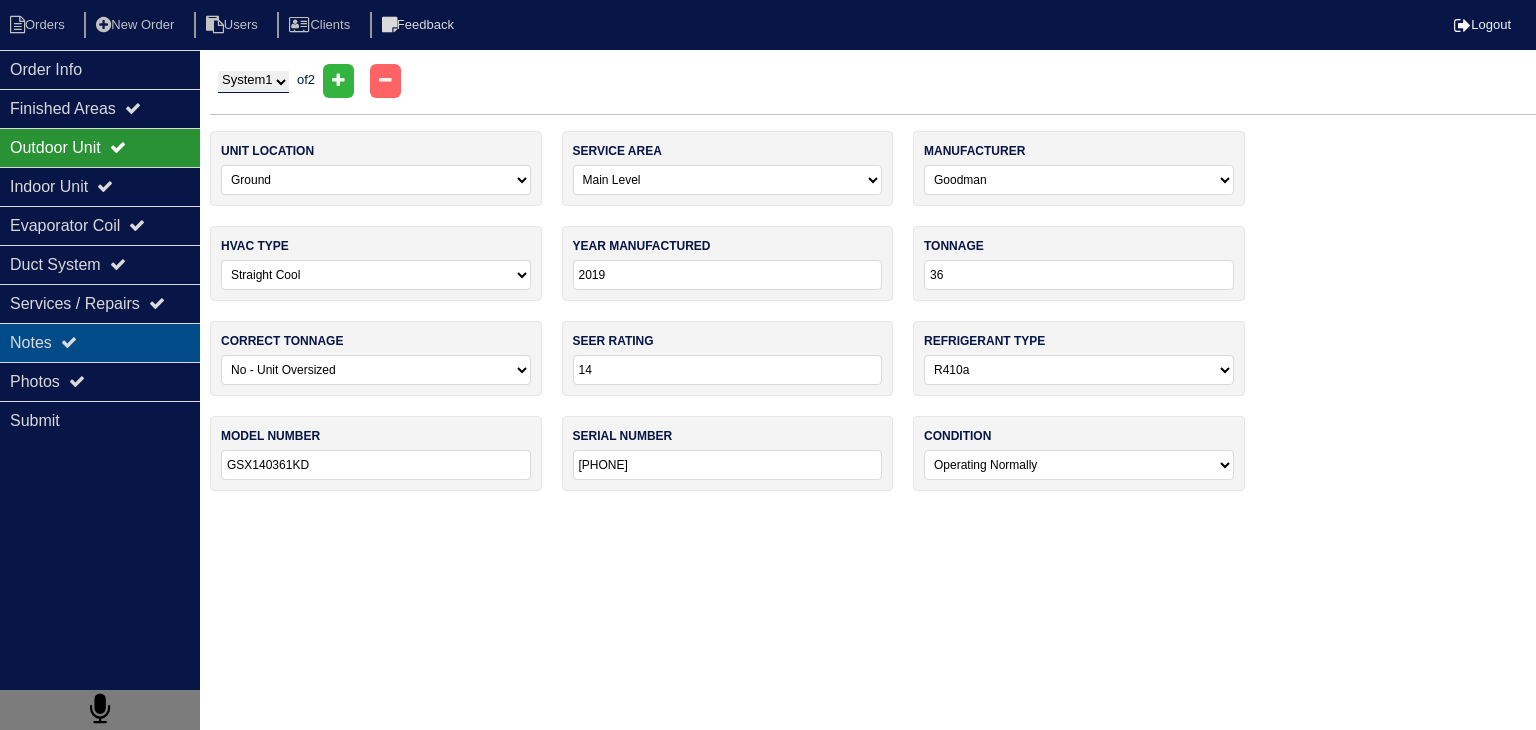 click on "Notes" at bounding box center (100, 342) 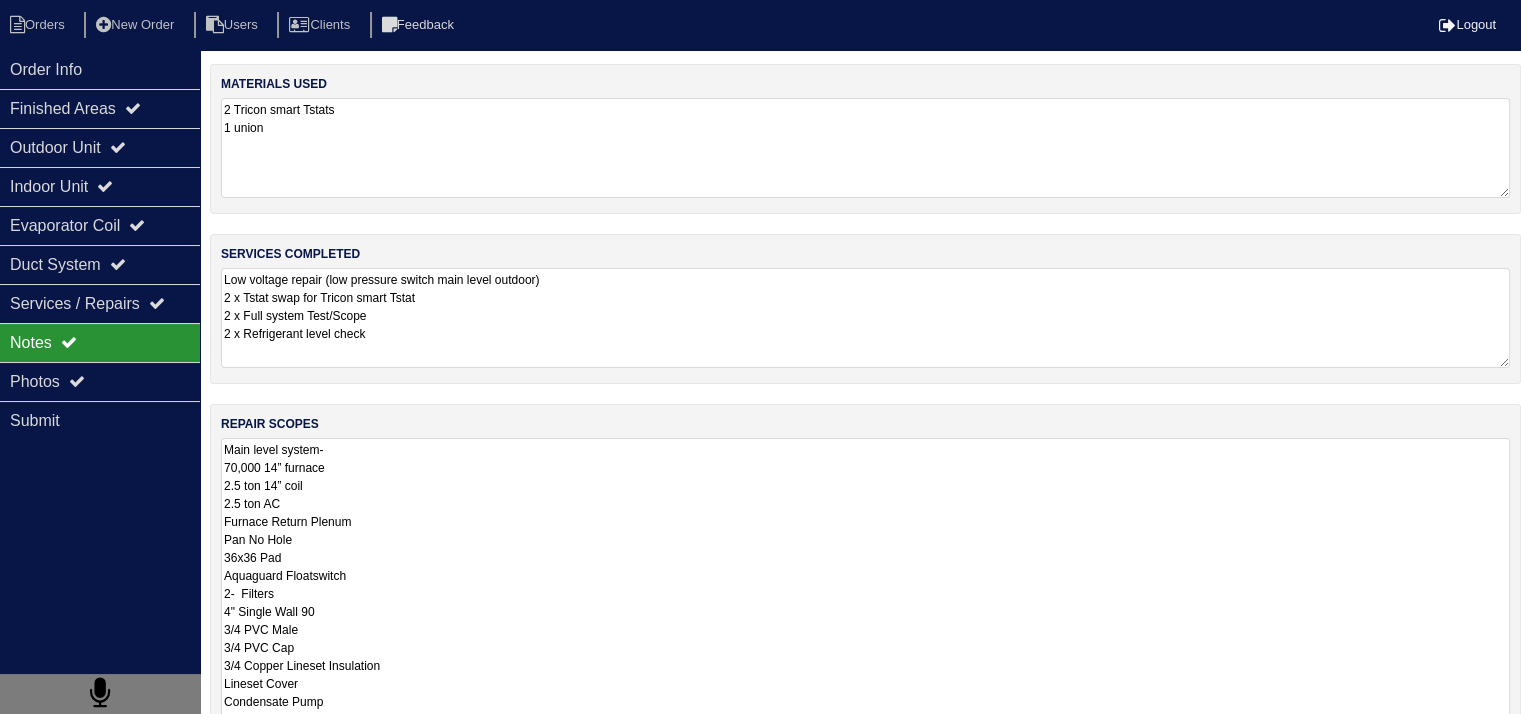 click on "Main level system-
70,000 14” furnace
2.5 ton 14” coil
2.5 ton AC
Furnace Return Plenum
Pan No Hole
36x36 Pad
Aquaguard Floatswitch
2-  Filters
4" Single Wall 90
3/4 PVC Male
3/4 PVC Cap
3/4 Copper Lineset Insulation
Lineset Cover
Condensate Pump
2- 10” sticky collars
2- 8” sticky collars
10” R8 flex
8” R8 Flex
Upstairs system -
70,000 14” furnace
2.5 ton 14” coil
2.5 AC
Side mount Return Plenum
Pan No Hole
36x36 Pad
Aquaguard Floatswitch
2-  Filters
4" Single Wall 90
3/4 PVC Male
3/4 PVC Cap
3/4 Copper Lineset Insulation
Lineset Cover
1- 14” sticky collar" at bounding box center (865, 764) 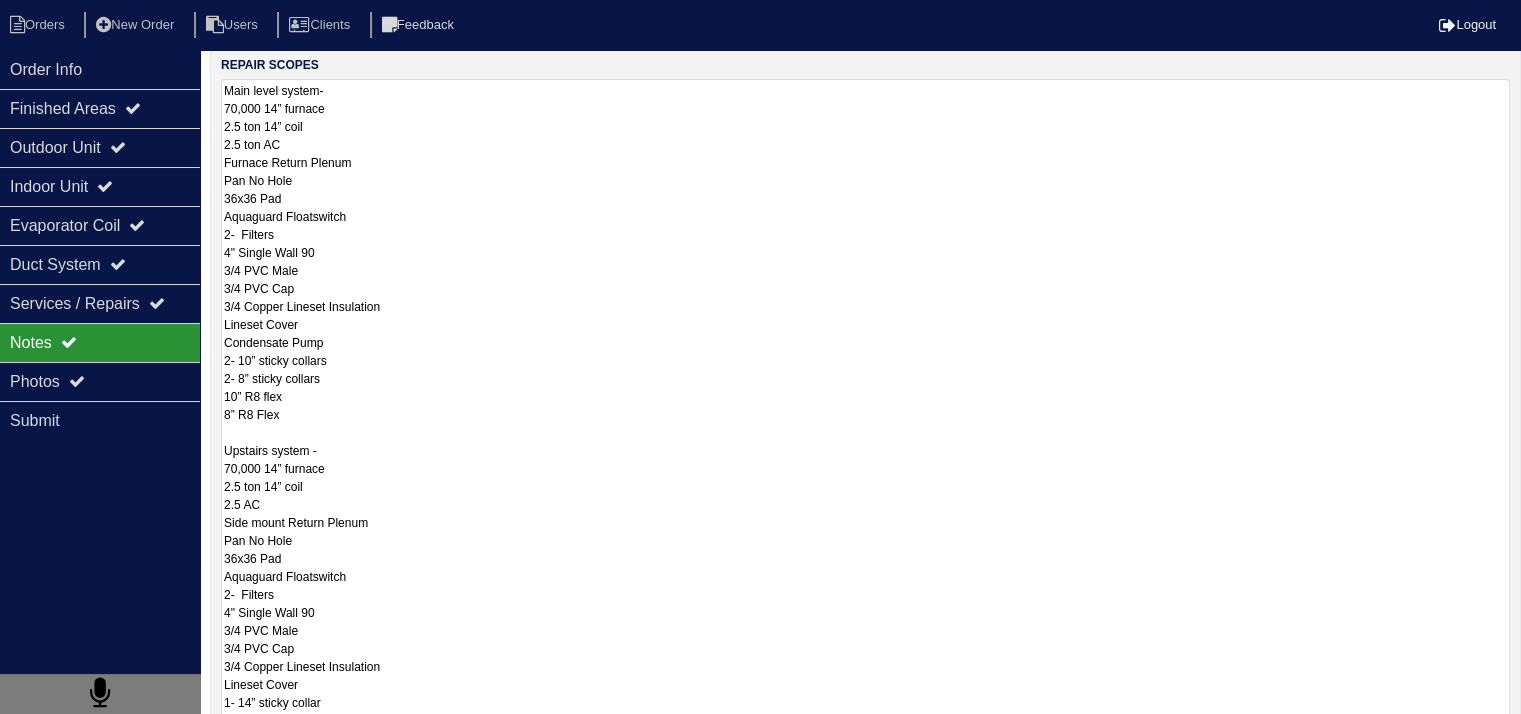 scroll, scrollTop: 577, scrollLeft: 0, axis: vertical 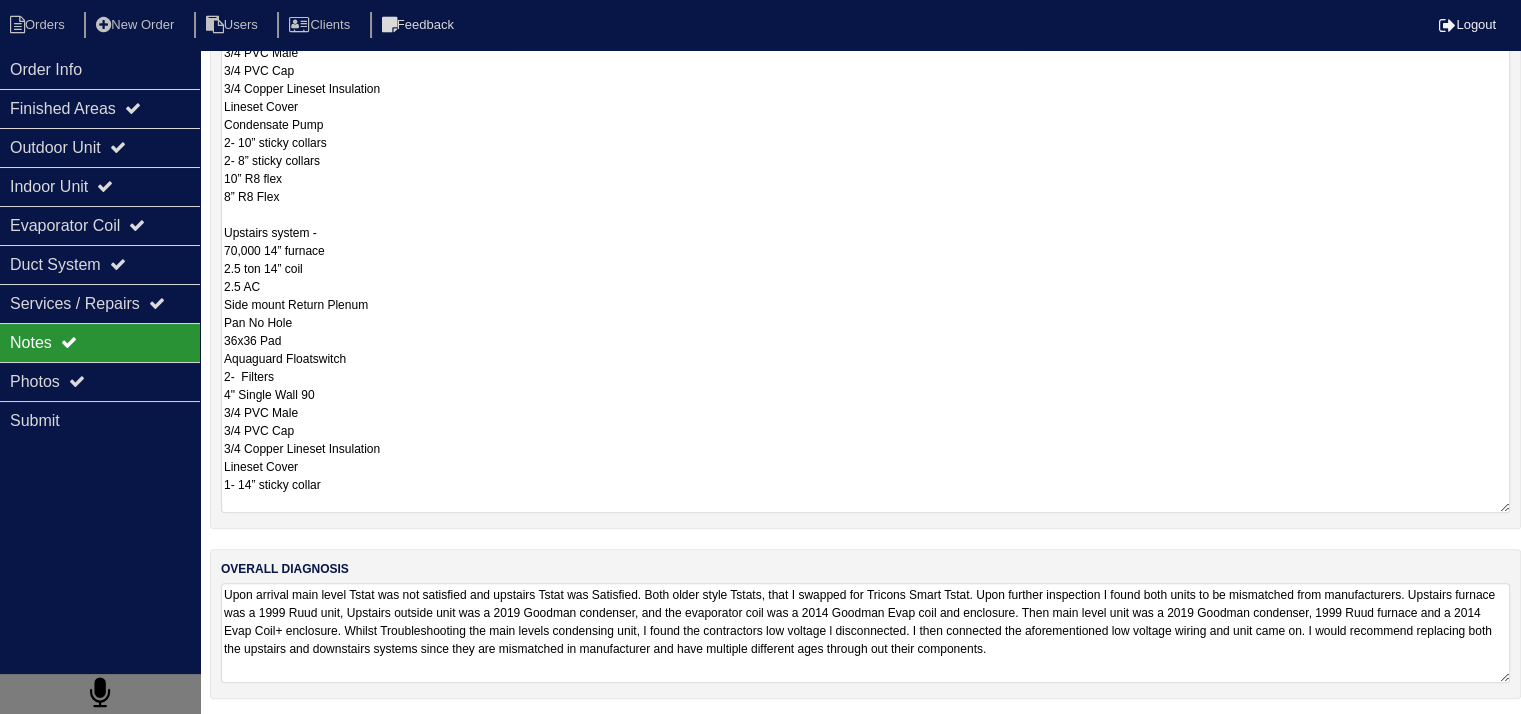 click on "Main level system-
70,000 14” furnace
2.5 ton 14” coil
2.5 ton AC
Furnace Return Plenum
Pan No Hole
36x36 Pad
Aquaguard Floatswitch
2-  Filters
4" Single Wall 90
3/4 PVC Male
3/4 PVC Cap
3/4 Copper Lineset Insulation
Lineset Cover
Condensate Pump
2- 10” sticky collars
2- 8” sticky collars
10” R8 flex
8” R8 Flex
Upstairs system -
70,000 14” furnace
2.5 ton 14” coil
2.5 AC
Side mount Return Plenum
Pan No Hole
36x36 Pad
Aquaguard Floatswitch
2-  Filters
4" Single Wall 90
3/4 PVC Male
3/4 PVC Cap
3/4 Copper Lineset Insulation
Lineset Cover
1- 14” sticky collar" at bounding box center (865, 187) 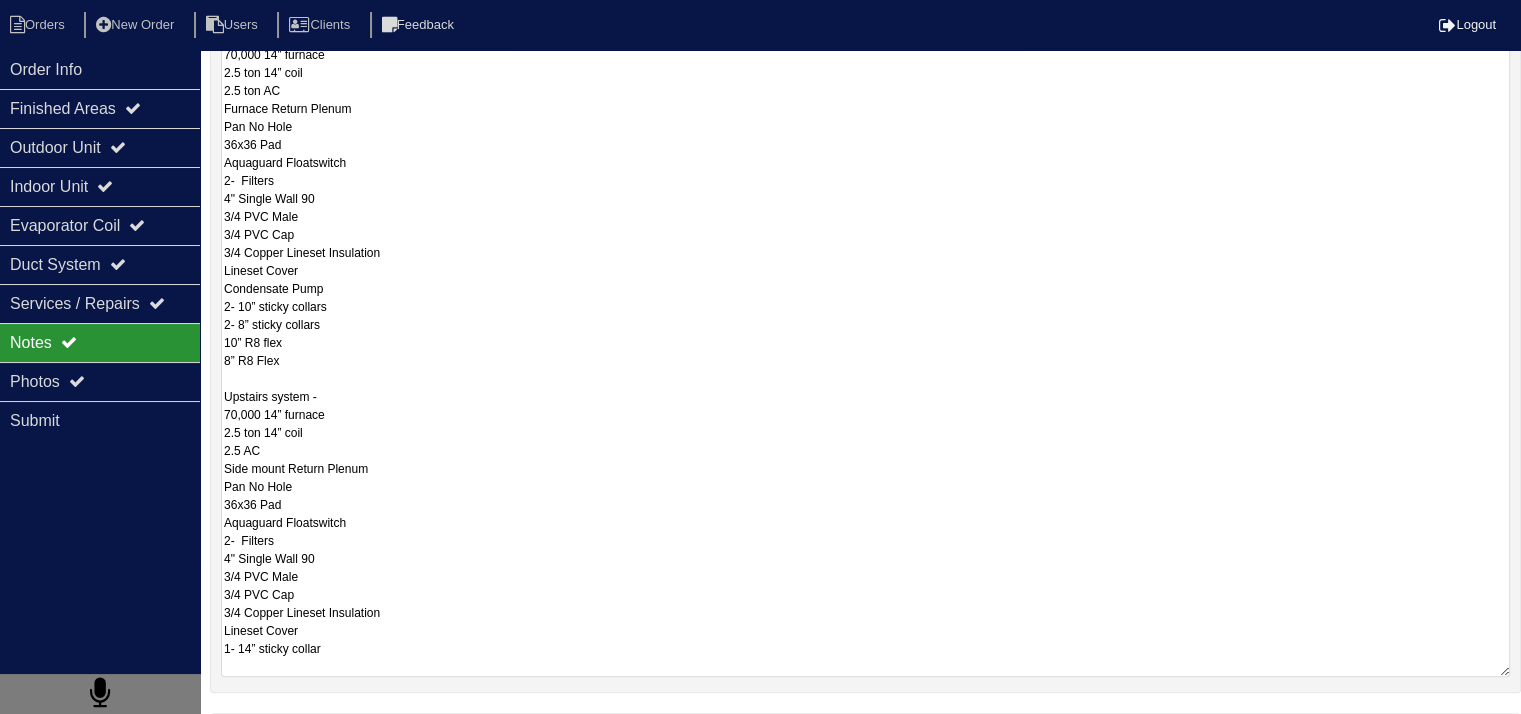 scroll, scrollTop: 377, scrollLeft: 0, axis: vertical 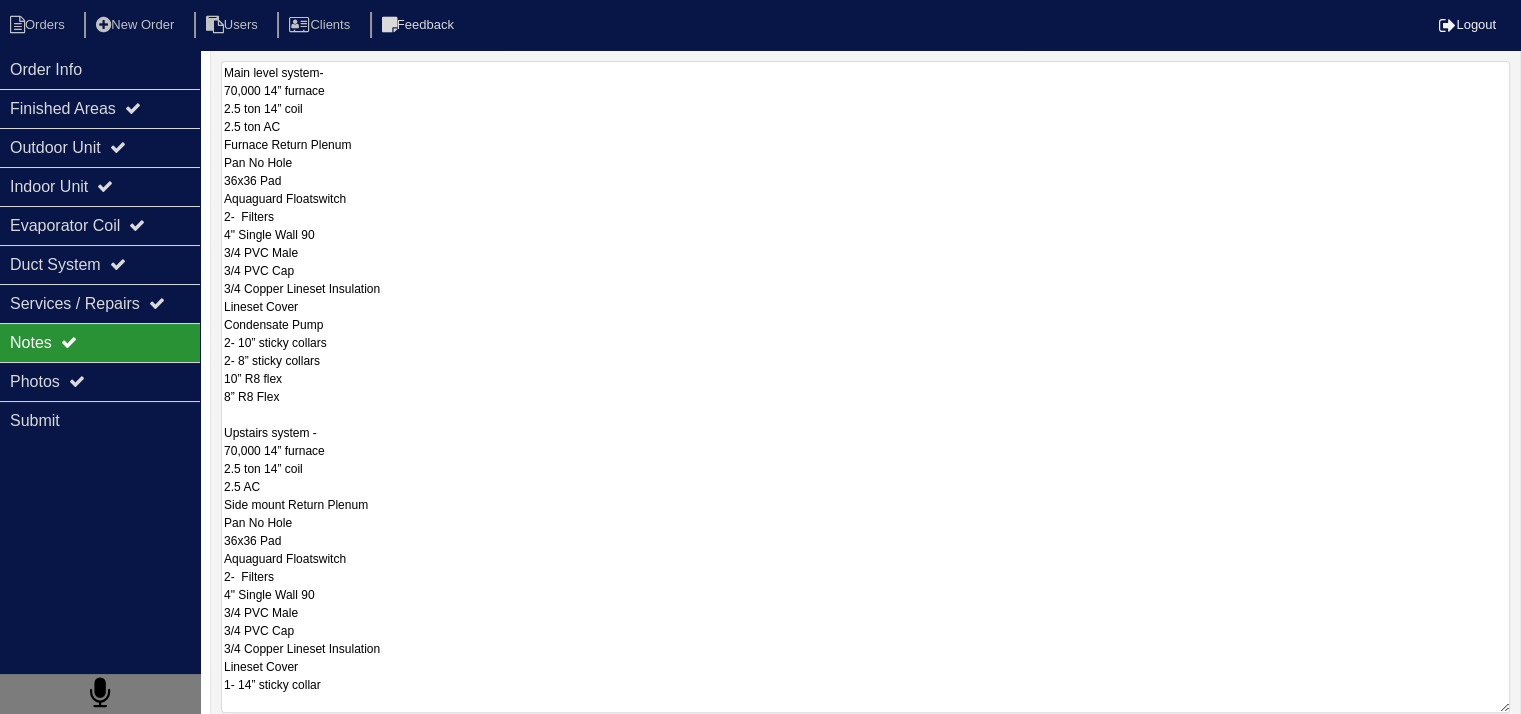 click on "Main level system-
70,000 14” furnace
2.5 ton 14” coil
2.5 ton AC
Furnace Return Plenum
Pan No Hole
36x36 Pad
Aquaguard Floatswitch
2-  Filters
4" Single Wall 90
3/4 PVC Male
3/4 PVC Cap
3/4 Copper Lineset Insulation
Lineset Cover
Condensate Pump
2- 10” sticky collars
2- 8” sticky collars
10” R8 flex
8” R8 Flex
Upstairs system -
70,000 14” furnace
2.5 ton 14” coil
2.5 AC
Side mount Return Plenum
Pan No Hole
36x36 Pad
Aquaguard Floatswitch
2-  Filters
4" Single Wall 90
3/4 PVC Male
3/4 PVC Cap
3/4 Copper Lineset Insulation
Lineset Cover
1- 14” sticky collar" at bounding box center (865, 387) 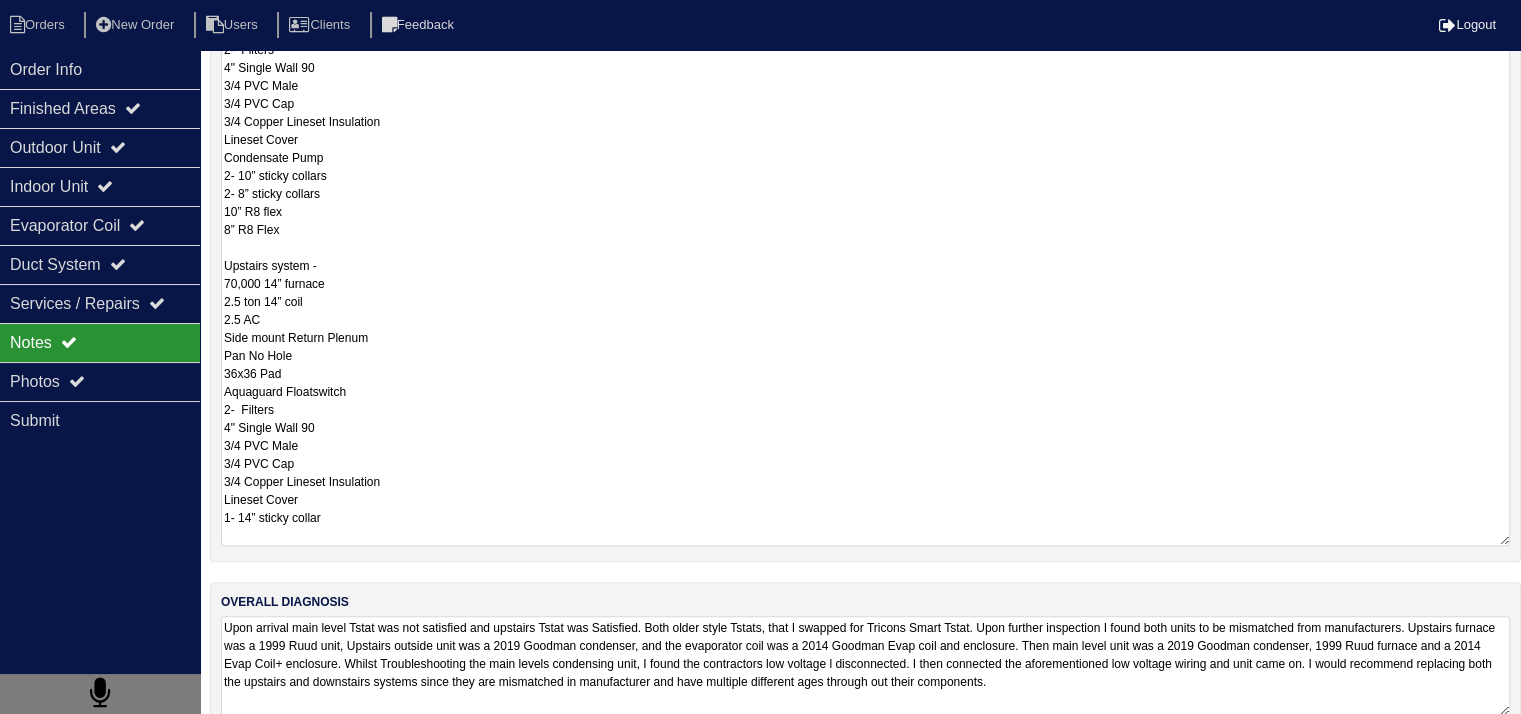 scroll, scrollTop: 577, scrollLeft: 0, axis: vertical 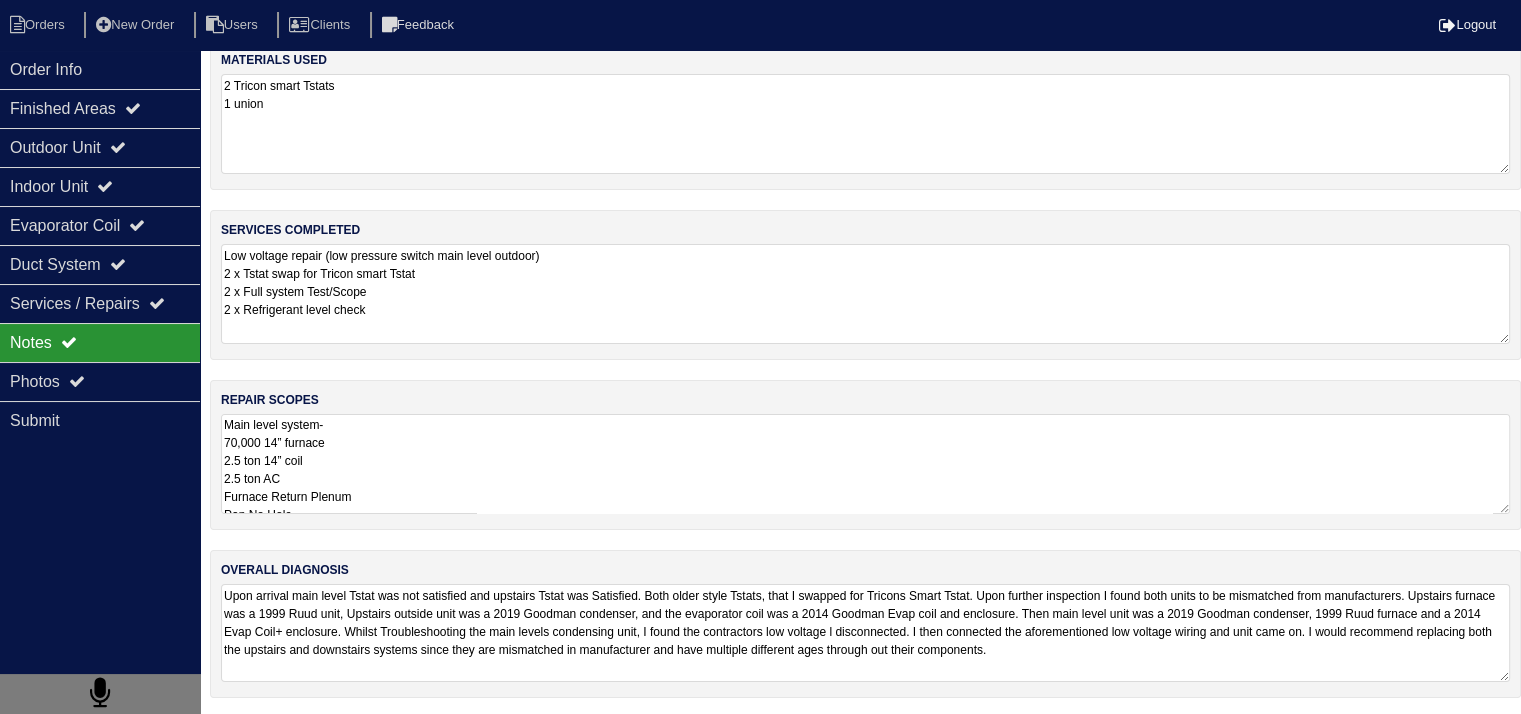 click on "Upon arrival main level Tstat was not satisfied and upstairs Tstat was Satisfied. Both older style Tstats, that I swapped for Tricons Smart Tstat. Upon further inspection I found both units to be mismatched from manufacturers. Upstairs furnace was a 1999 Ruud unit, Upstairs outside unit was a 2019 Goodman condenser, and the evaporator coil was a 2014 Goodman Evap coil and enclosure. Then main level unit was a 2019 Goodman condenser, 1999 Ruud furnace and a 2014 Evap Coil+ enclosure. Whilst Troubleshooting the main levels condensing unit, I found the contractors low voltage l disconnected. I then connected the aforementioned low voltage wiring and unit came on. I would recommend replacing both the upstairs and downstairs systems since they are mismatched in manufacturer and have multiple different ages through out their components." at bounding box center (865, 633) 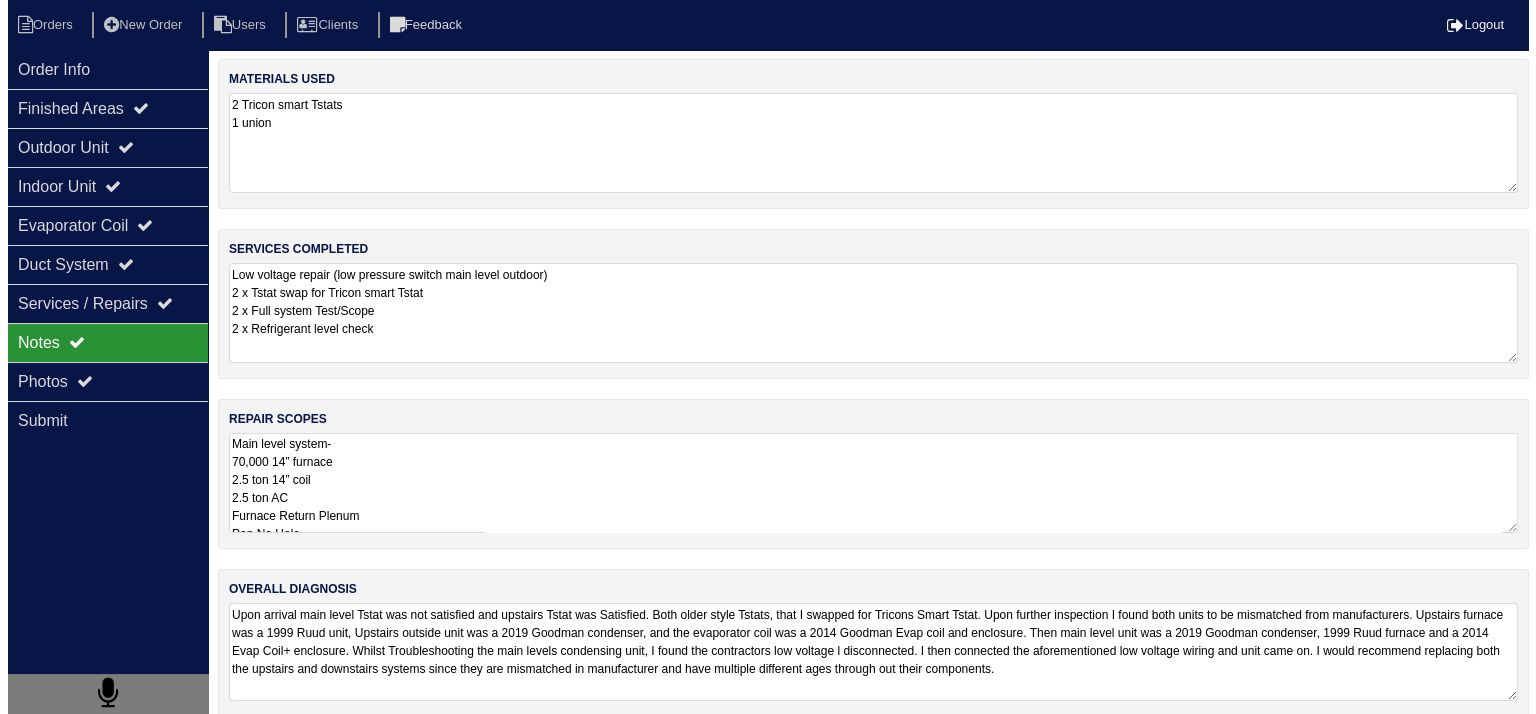 scroll, scrollTop: 0, scrollLeft: 0, axis: both 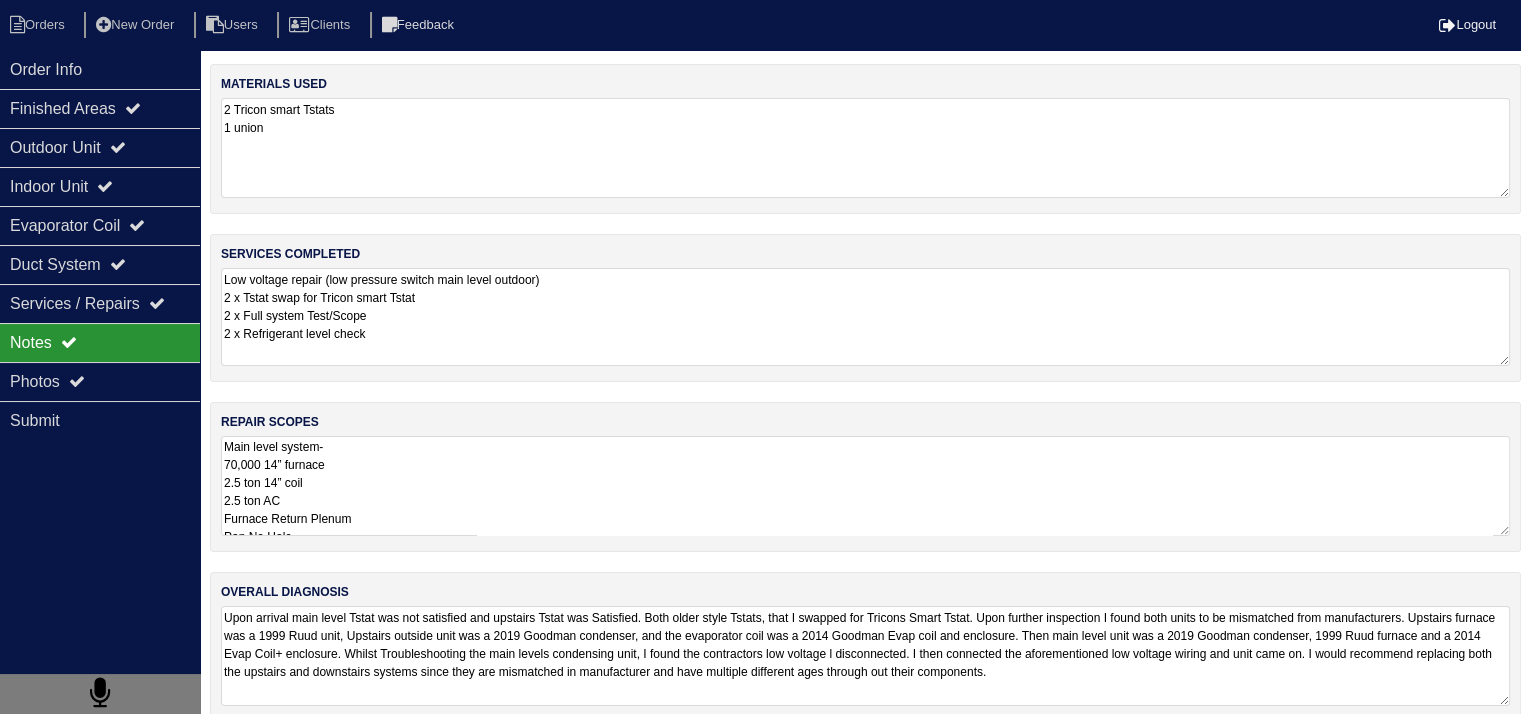 click on "Low voltage repair (low pressure switch main level outdoor)
2 x Tstat swap for Tricon smart Tstat
2 x Full system Test/Scope
2 x Refrigerant level check" at bounding box center [865, 317] 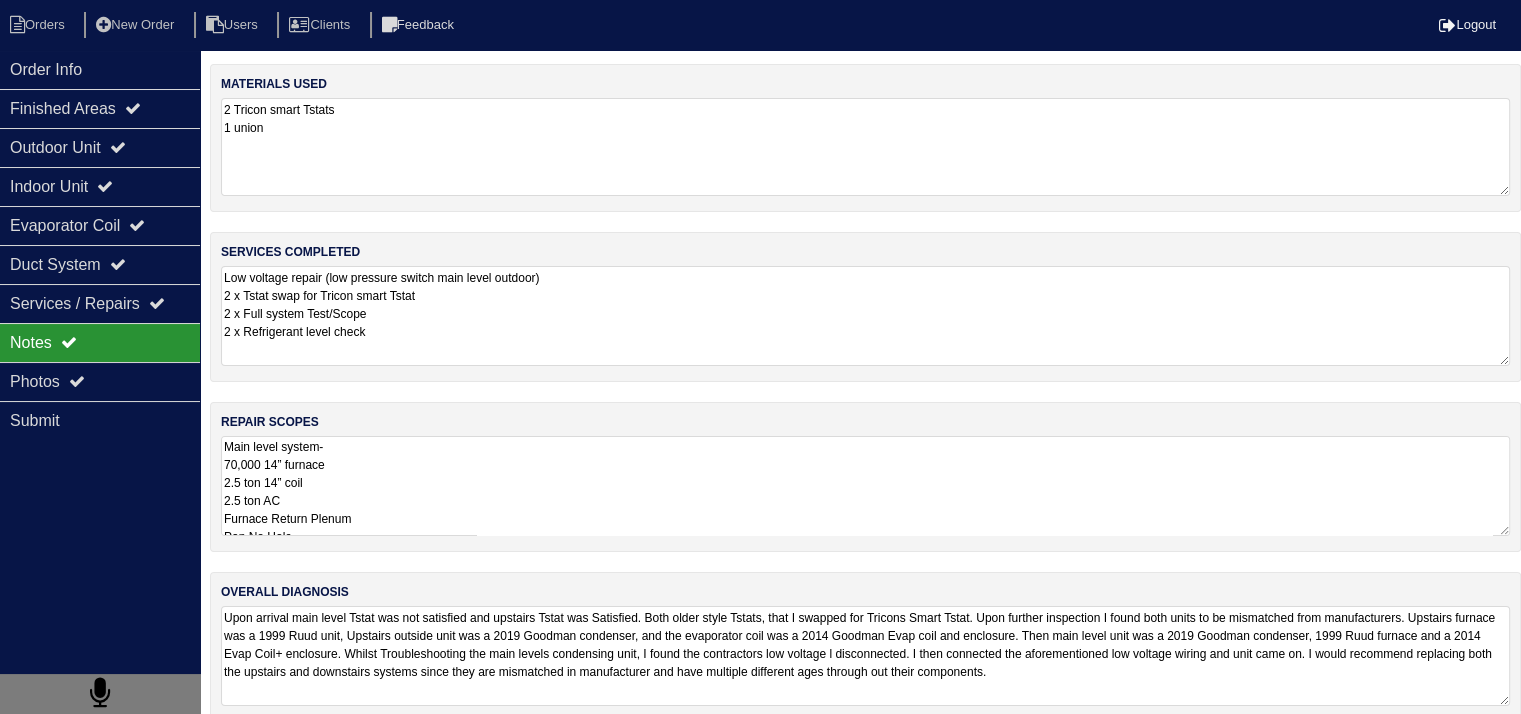 click on "2 Tricon smart Tstats
1 union" at bounding box center [865, 147] 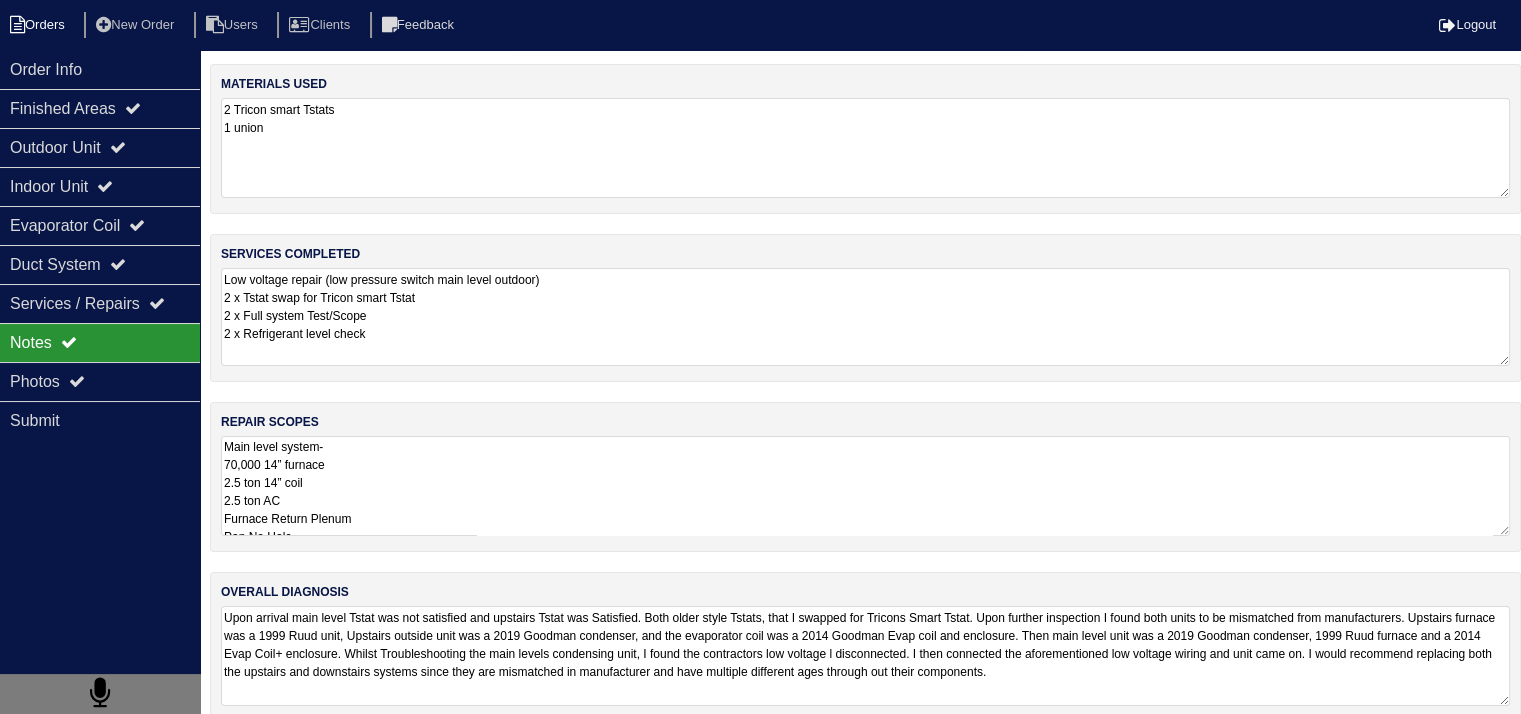 click on "Orders" at bounding box center (40, 25) 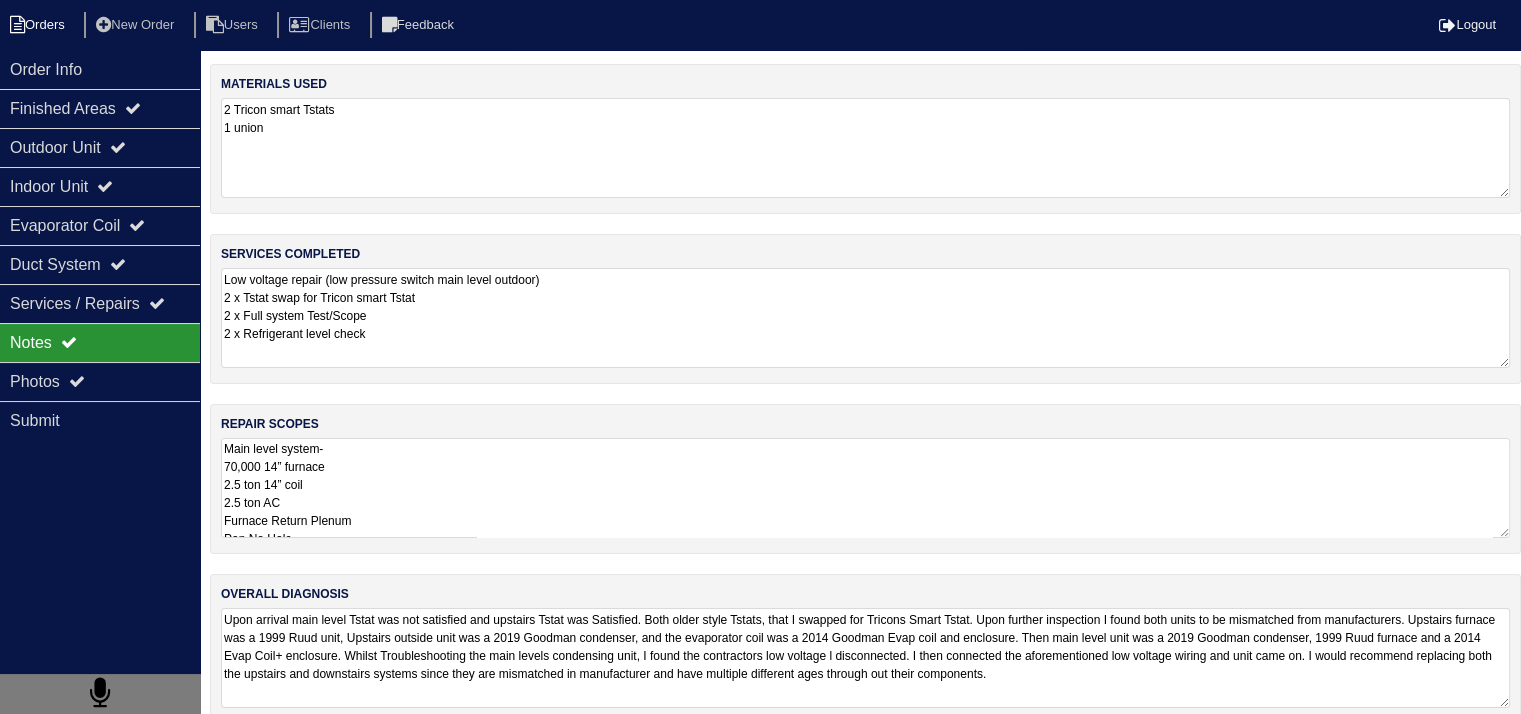 select on "15" 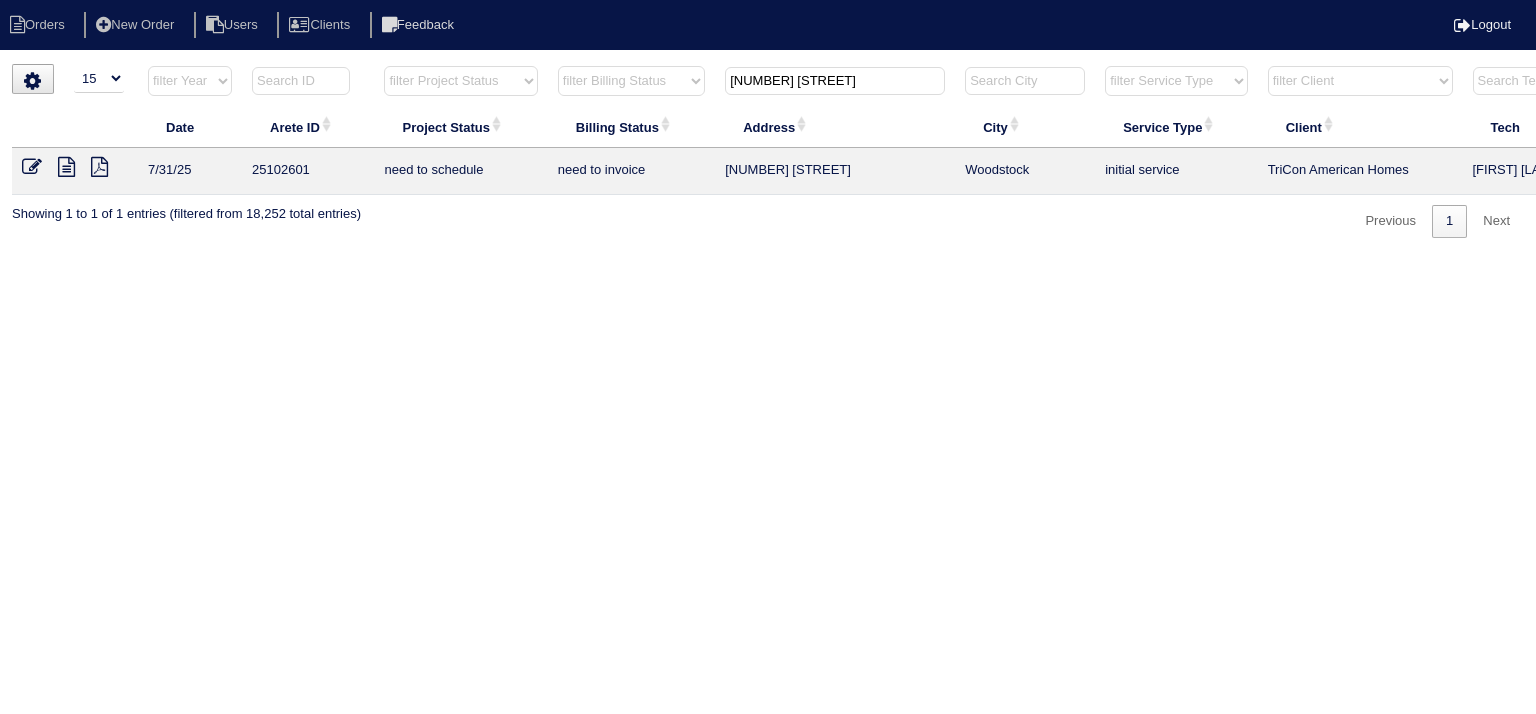 drag, startPoint x: 842, startPoint y: 77, endPoint x: 612, endPoint y: 88, distance: 230.2629 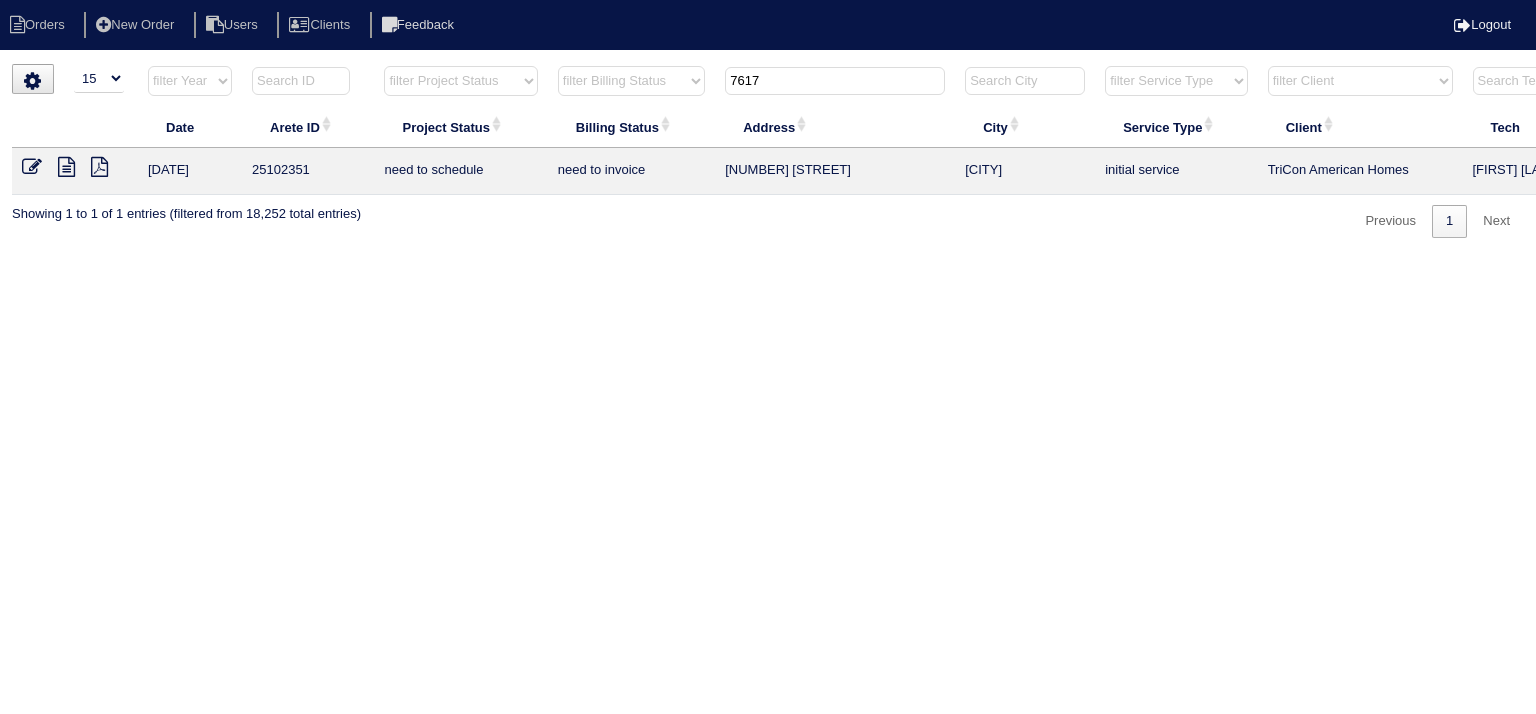 type on "7617" 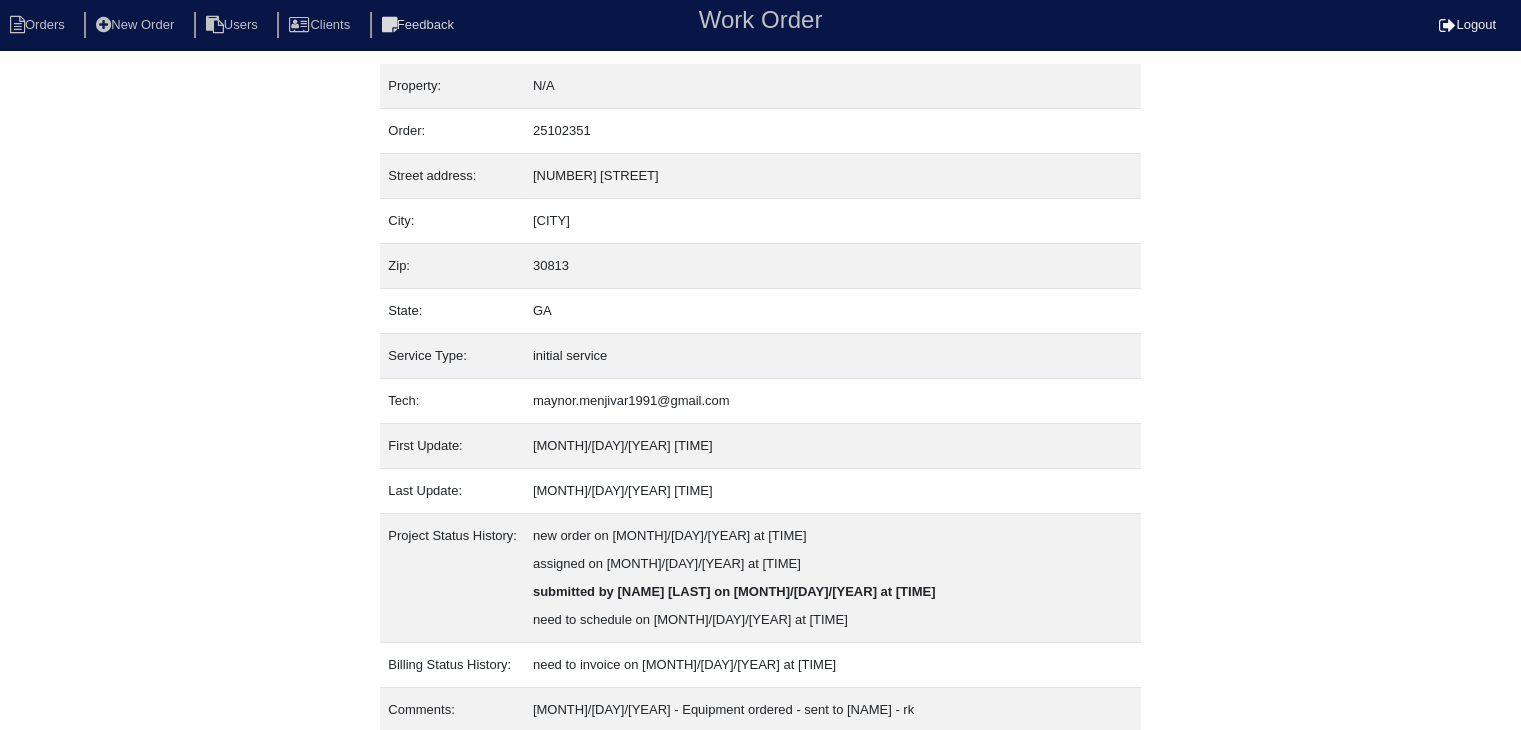 scroll, scrollTop: 264, scrollLeft: 0, axis: vertical 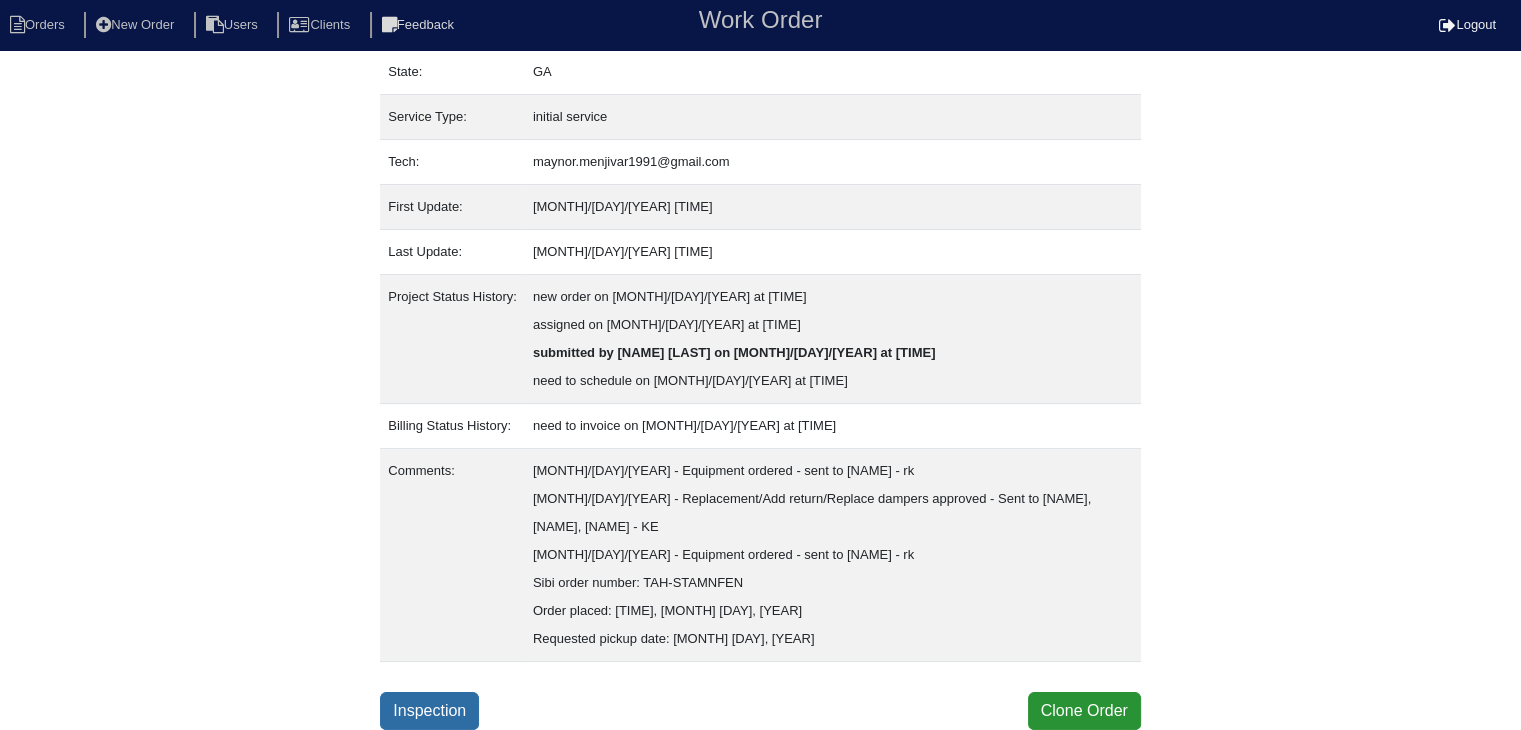 click on "Inspection" at bounding box center (429, 711) 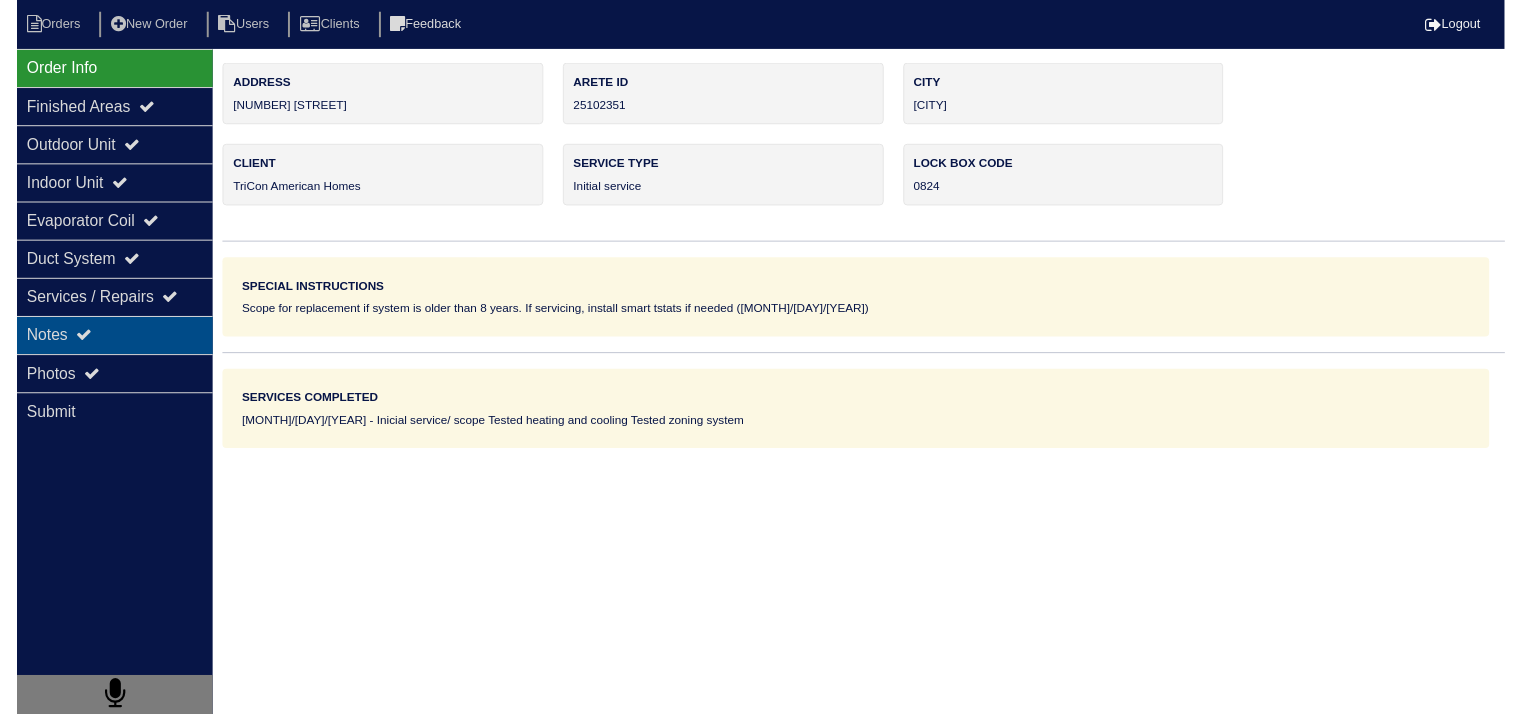 scroll, scrollTop: 0, scrollLeft: 0, axis: both 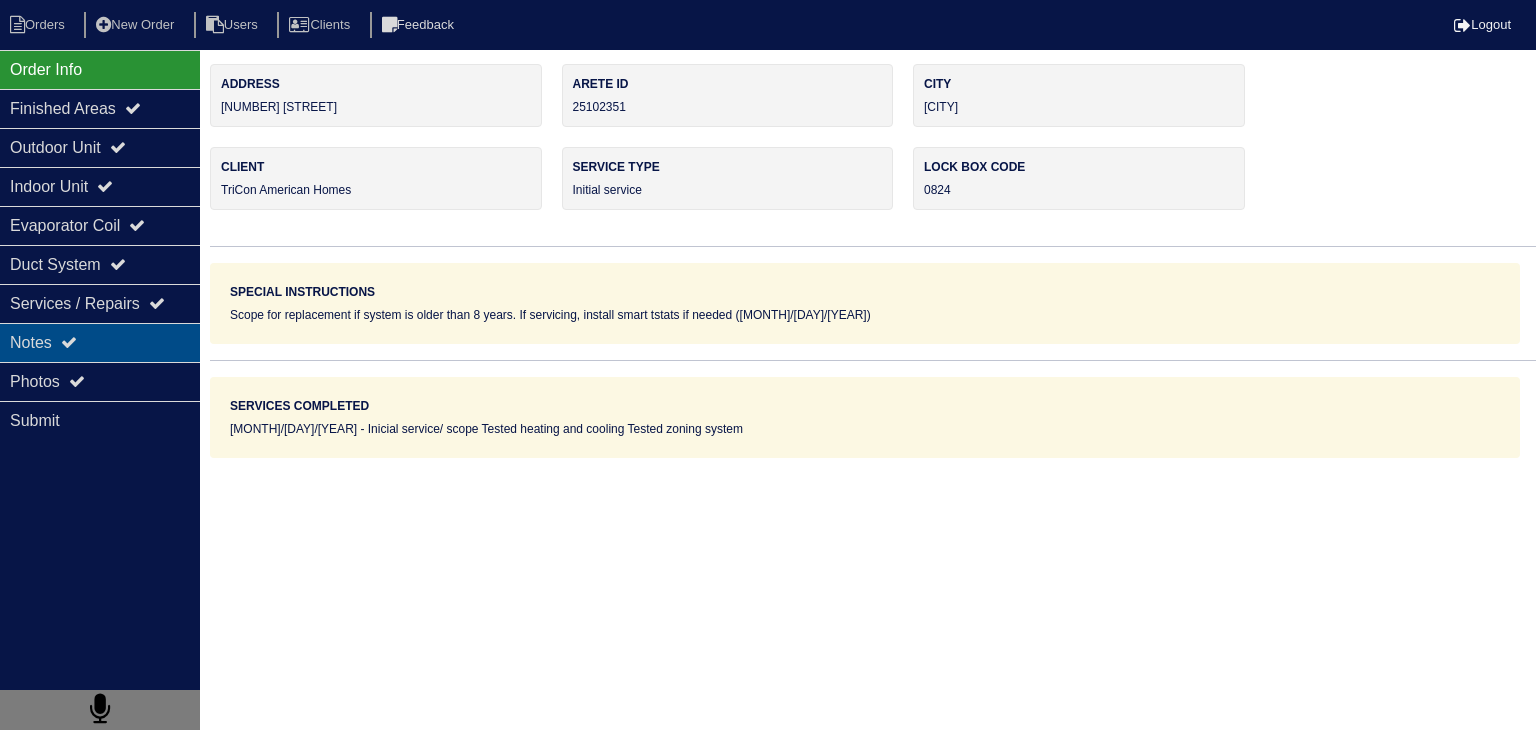 click on "Notes" at bounding box center [100, 342] 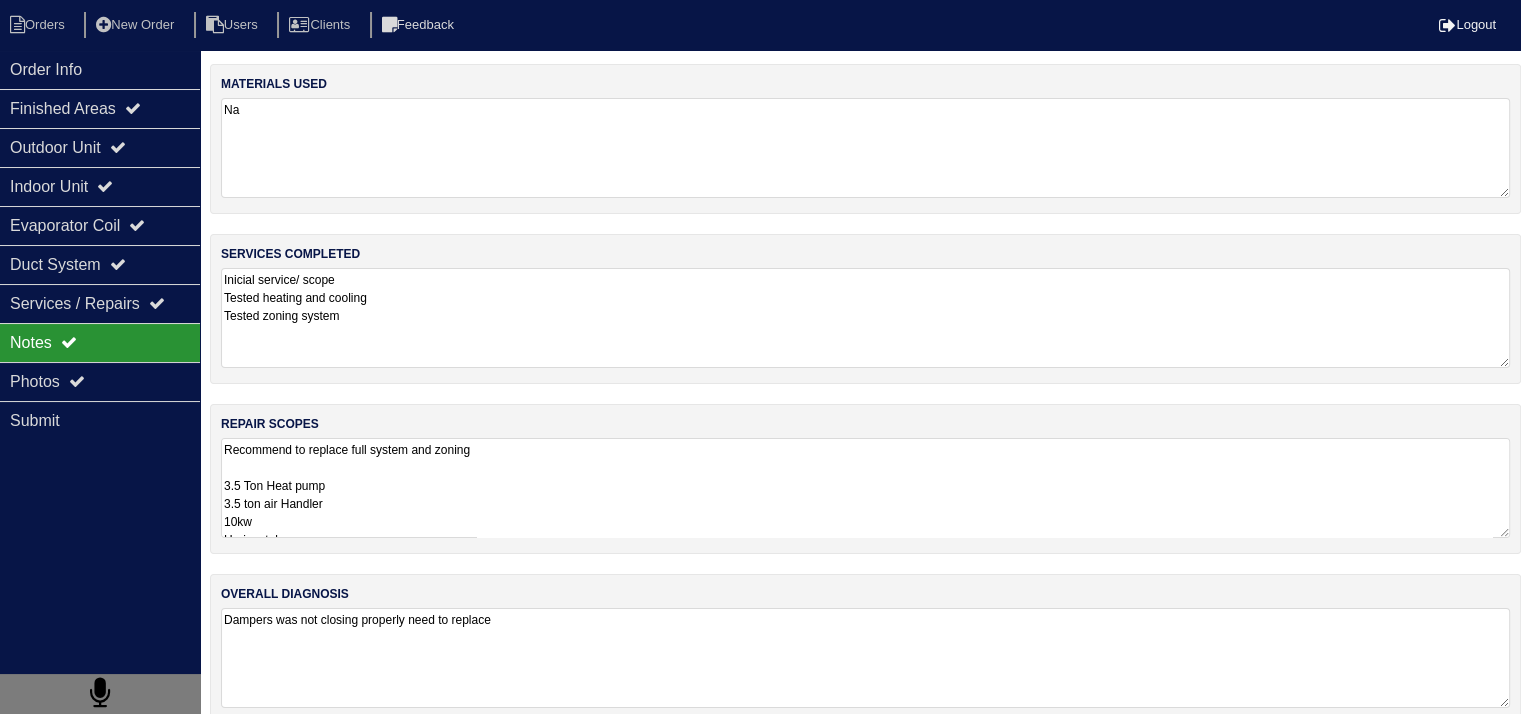 click on "Recommend to replace full system and zoning
3.5 Ton Heat pump
3.5 ton air Handler
10kw
Horizontal pan
36x36 Pad
Aquaguard Floatswitch
Return plenum 21”
Supply plenum
2- Filters
P-Trap
3/4 PVC Male
3/4 Copper Lineset Insulation
Lineset Cover
6- foam blocks
2-16” Sticky collar
4- 12” Sticky collars
1-10” Sticky collar
1- 16”r8 bag of flex
2- 12”r8 bag of flex
2- 10”r8 bag of flex
1- 14x14x10 return box
1- 14x14 return grill
2- Smart thermostat
Zoning
2-12” dampers
1-10” damper
1- 12” bypass" at bounding box center [865, 488] 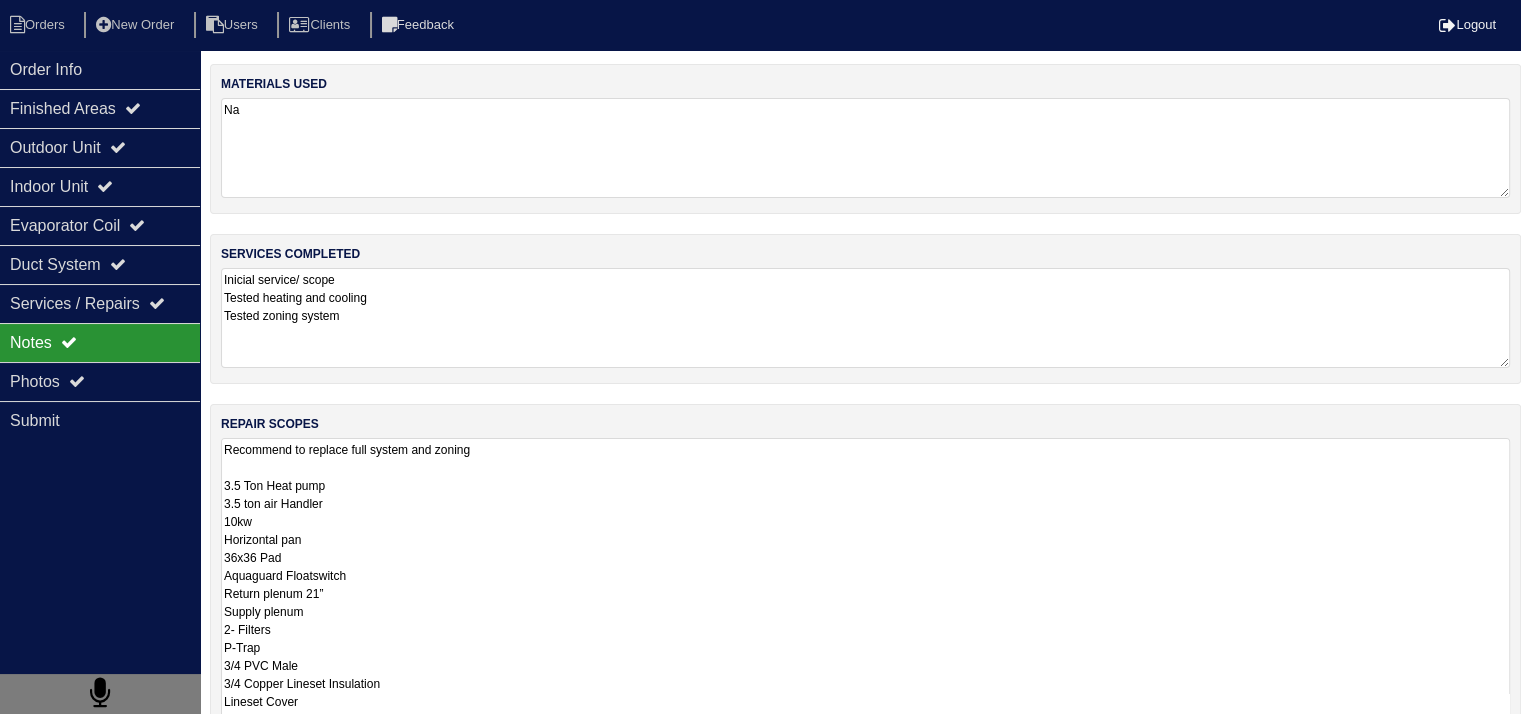 scroll, scrollTop: 1, scrollLeft: 0, axis: vertical 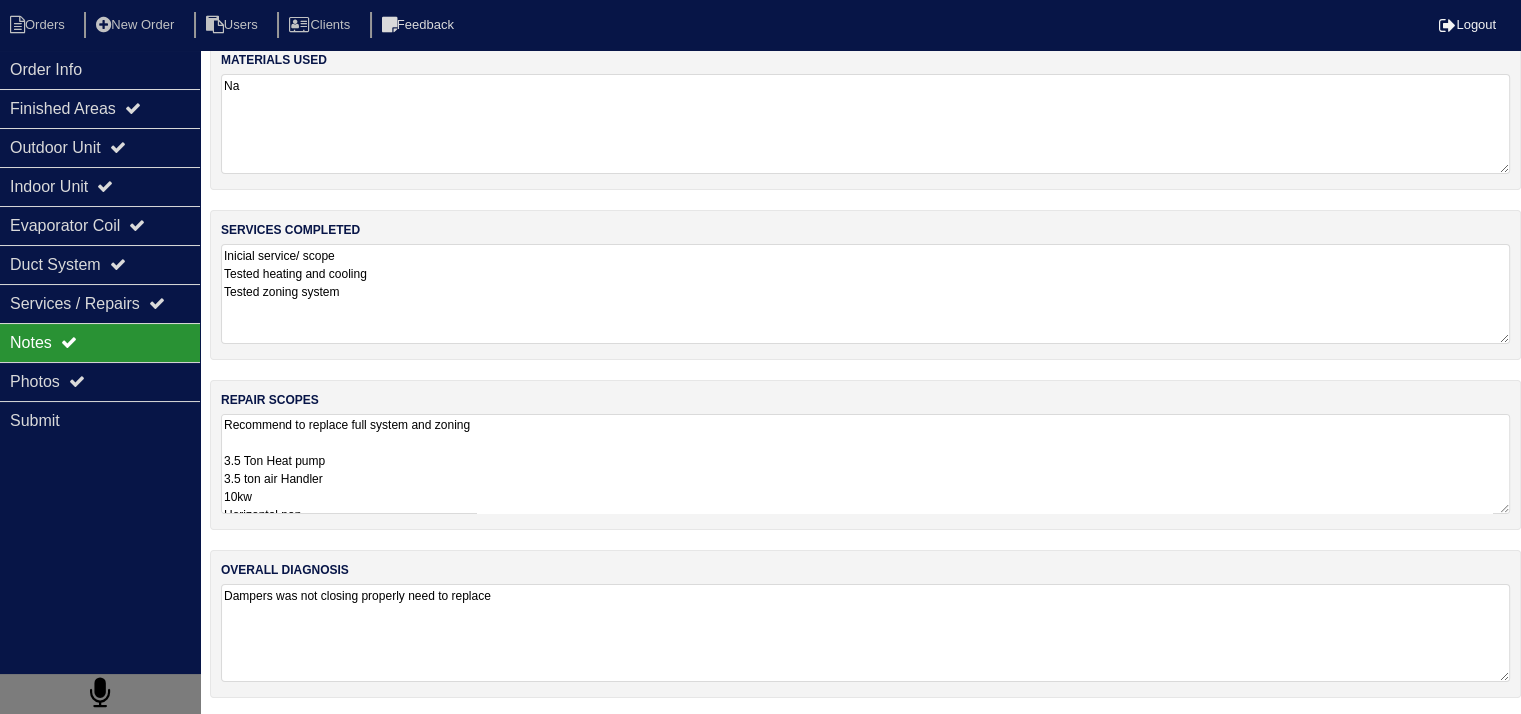 click on "Dampers was not closing properly need to replace" at bounding box center (865, 633) 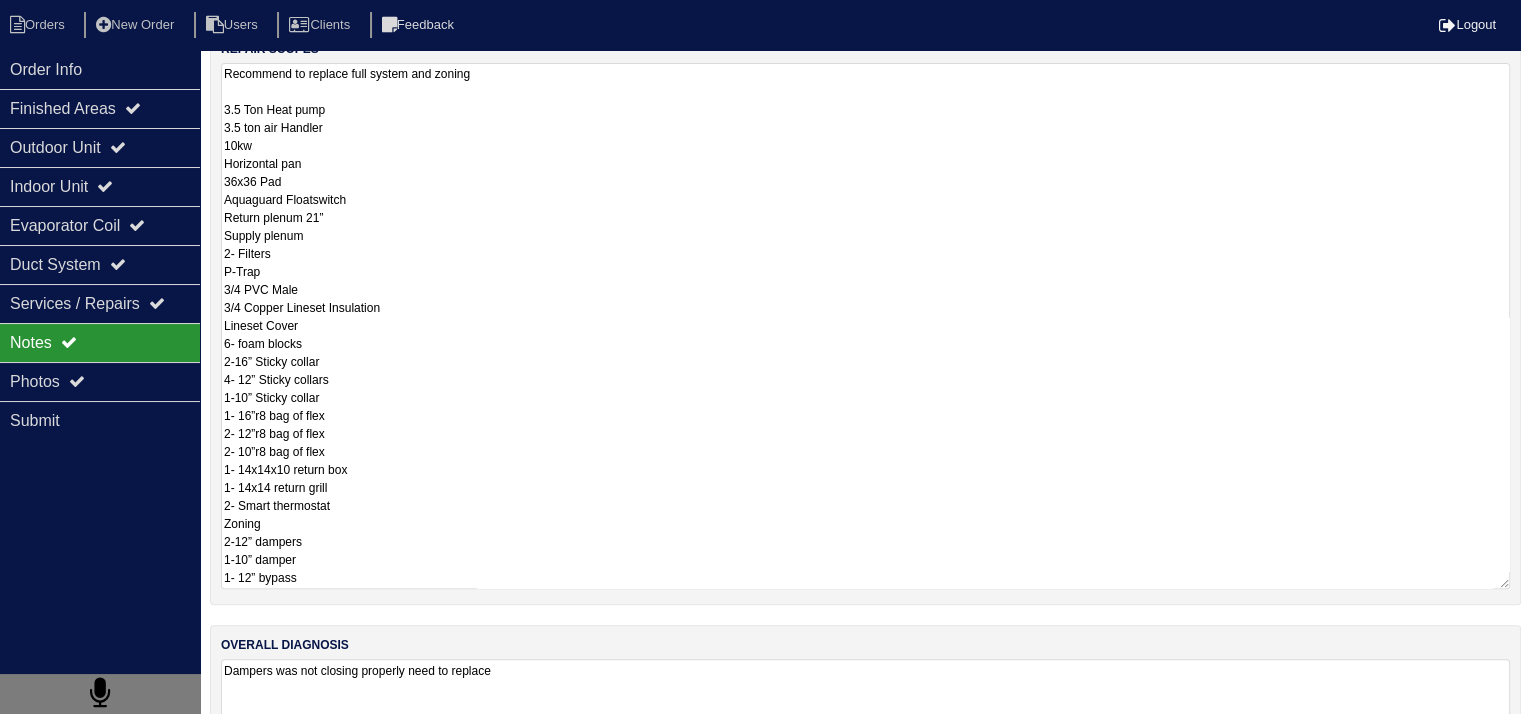 scroll, scrollTop: 452, scrollLeft: 0, axis: vertical 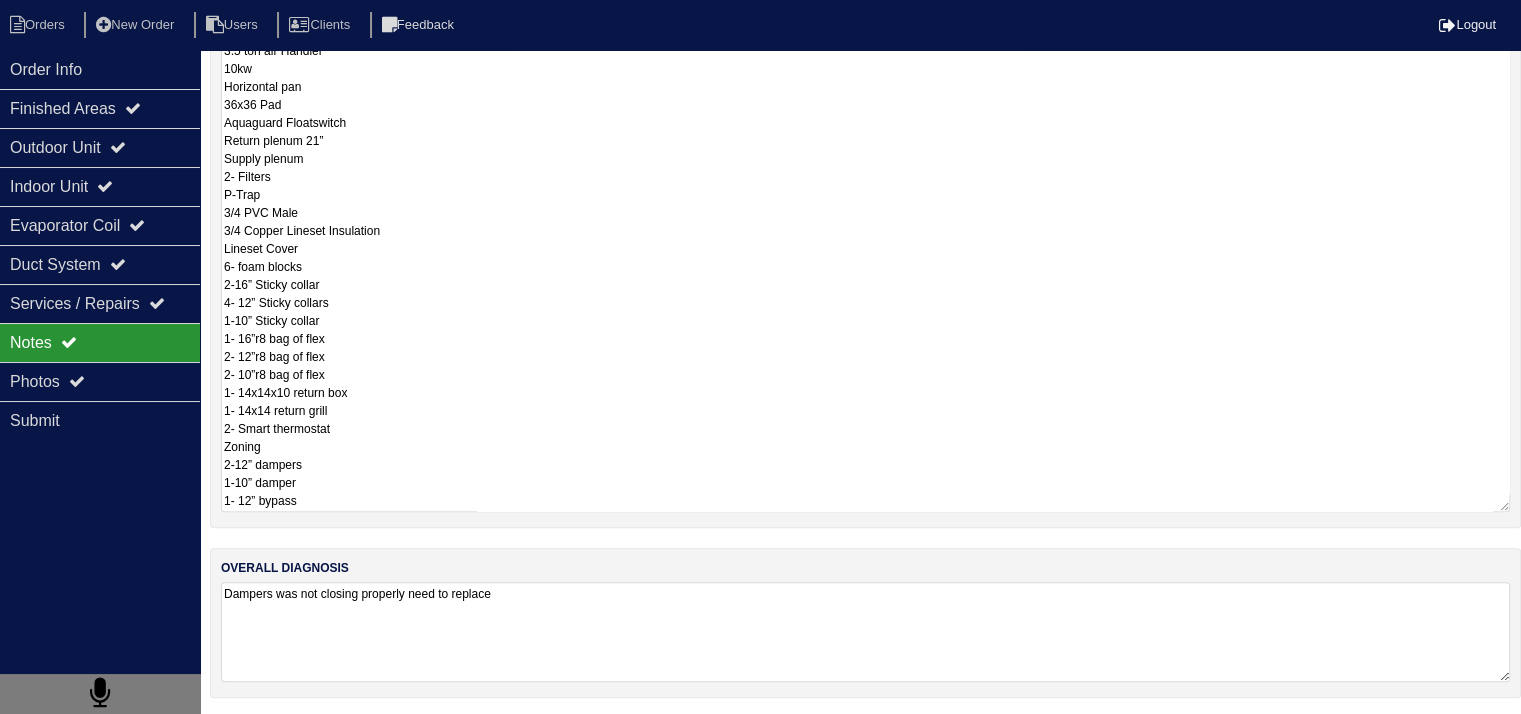 drag, startPoint x: 224, startPoint y: 461, endPoint x: 405, endPoint y: 721, distance: 316.79803 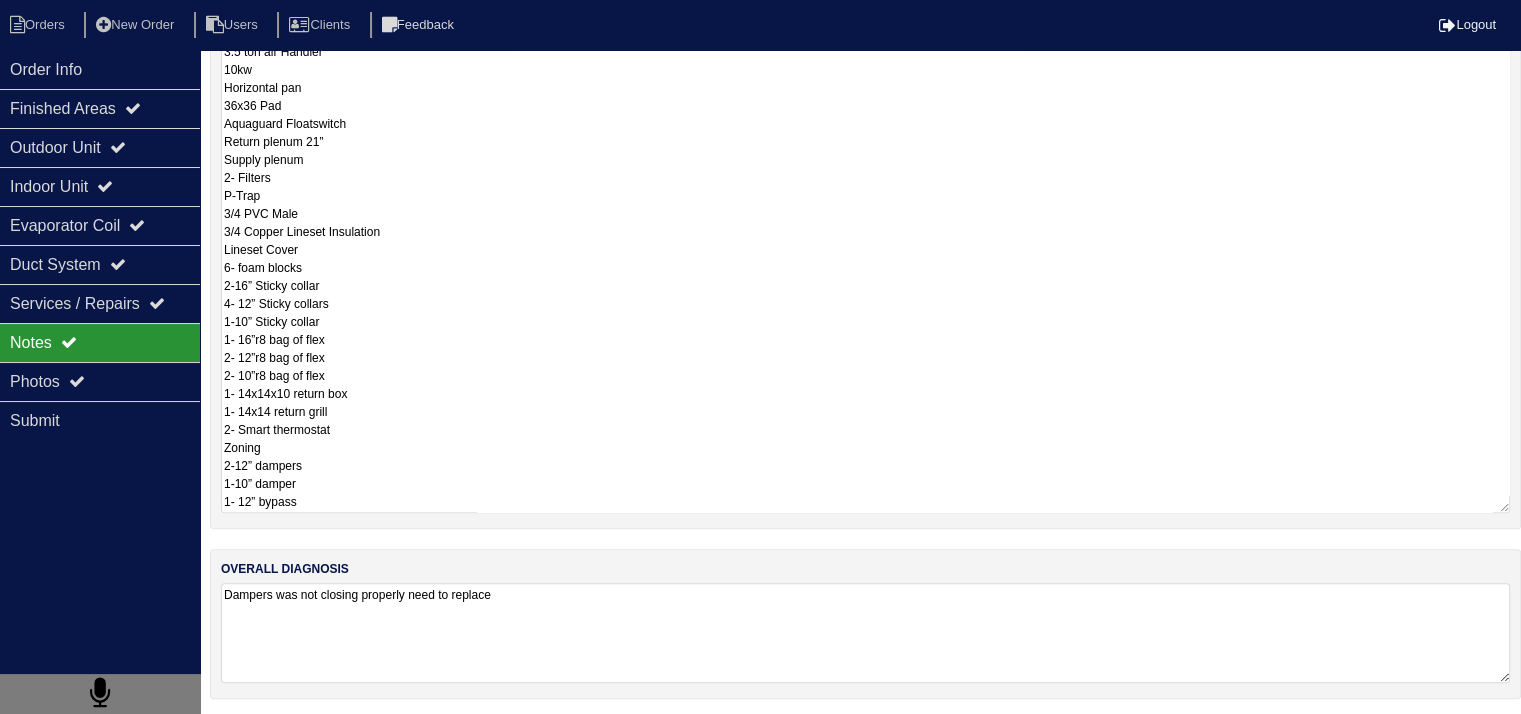 scroll, scrollTop: 452, scrollLeft: 0, axis: vertical 